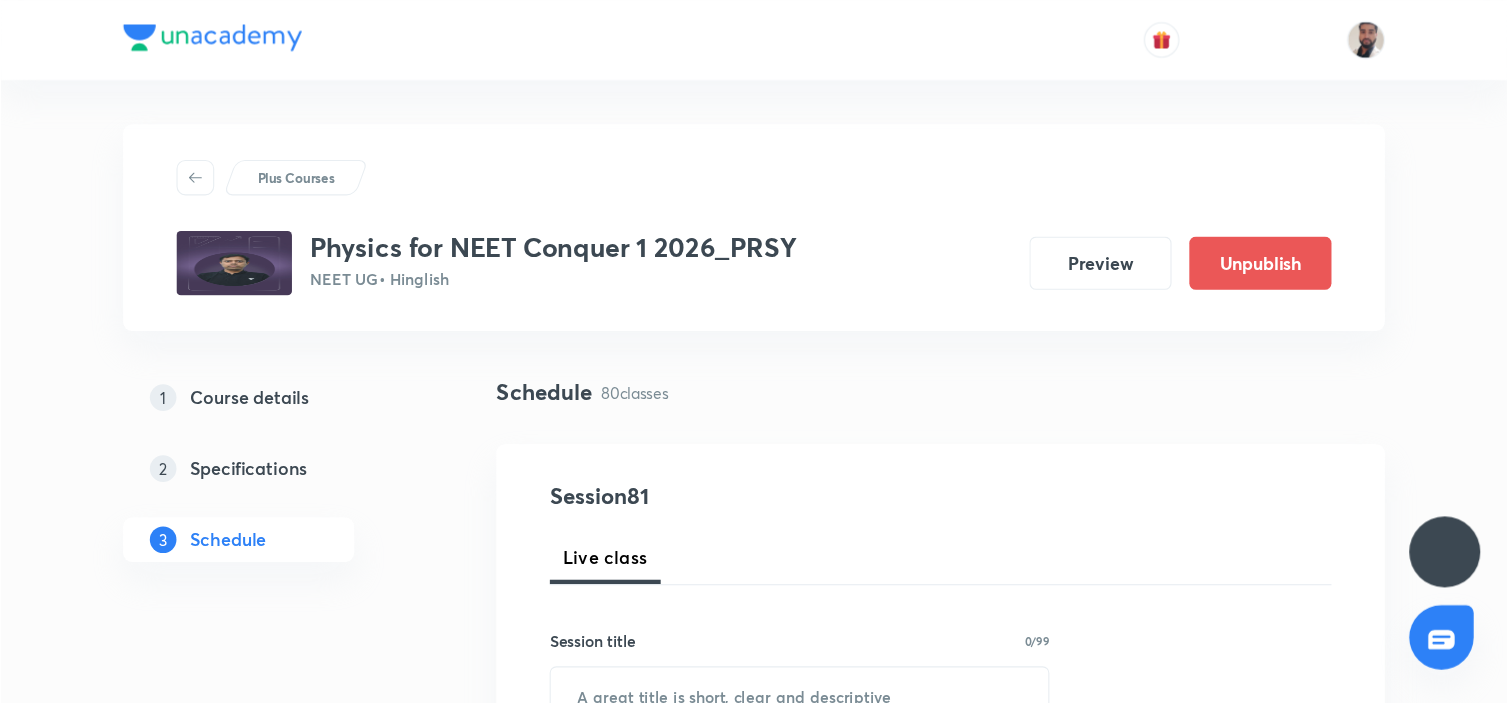 scroll, scrollTop: 0, scrollLeft: 0, axis: both 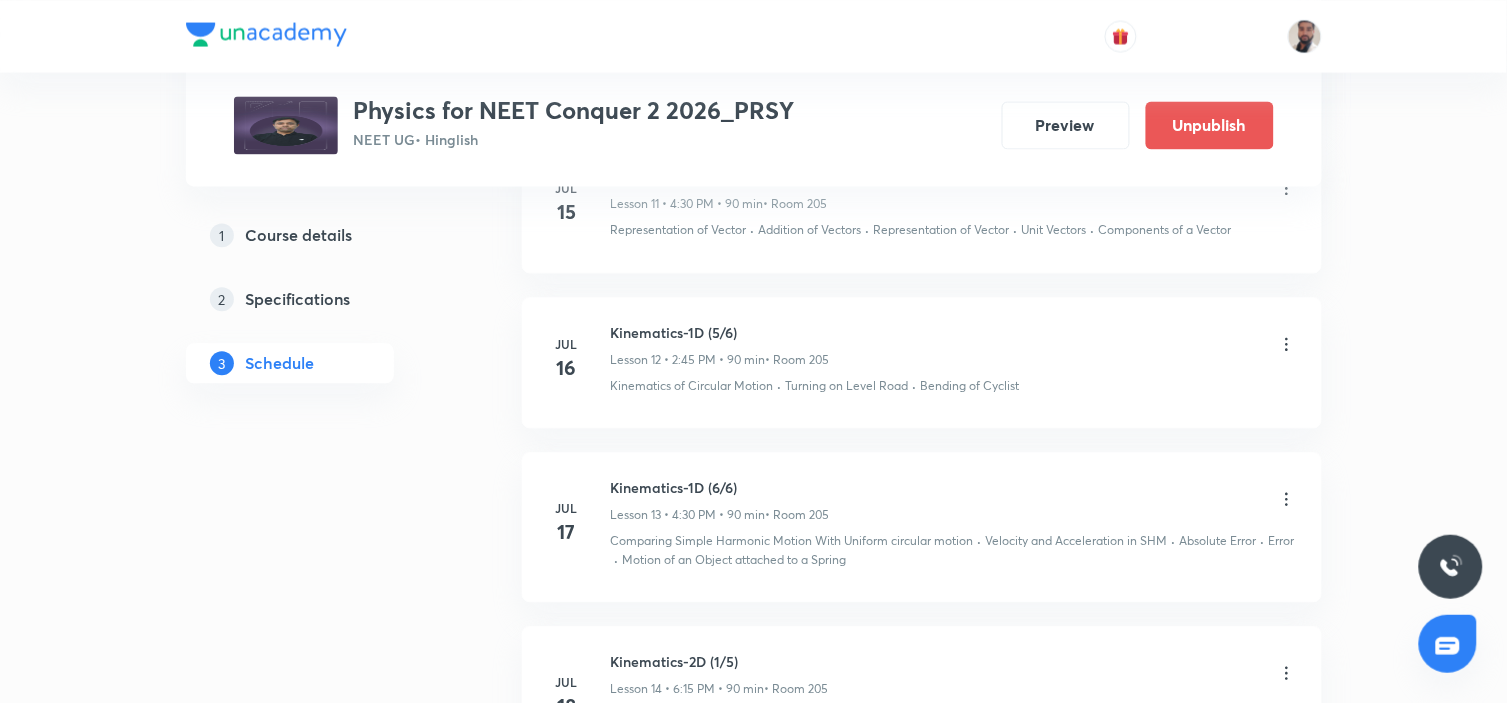 click on "Plus Courses Physics for NEET Conquer 2 2026_PRSY NEET UG  • Hinglish Preview Unpublish 1 Course details 2 Specifications 3 Schedule Schedule 35  classes Session  36 Live class Session title 0/99 ​ Schedule for Aug 5, 2025, 6:04 PM ​ Duration (in minutes) ​   Session type Online Offline Room Select centre room Sub-concepts Select concepts that wil be covered in this session Add Cancel Jun 30 Bridge Course Lesson 1 • 4:30 PM • 90 min  • Room 205 Applications of Dimensional Analysis · Significant Figures · Physical quantity Jul 2 Bridge Course Lesson 2 • 4:30 PM • 90 min  • Room 205 System of Units · Units of Physical Quantities Jul 3 Bridge Course Lesson 3 • 4:30 PM • 90 min  • Room 205 Product of Two Vectors · Unit and Dimension · Subtraction of Vectors · Dimensions of Some Mathematical Functions · System of Units · Units of Physical Quantities Jul 5 Bridge Course Lesson 4 • 4:30 PM • 90 min  • Room 205 Unit and Dimension · Dimensions of Some Mathematical Functions" at bounding box center [753, 742] 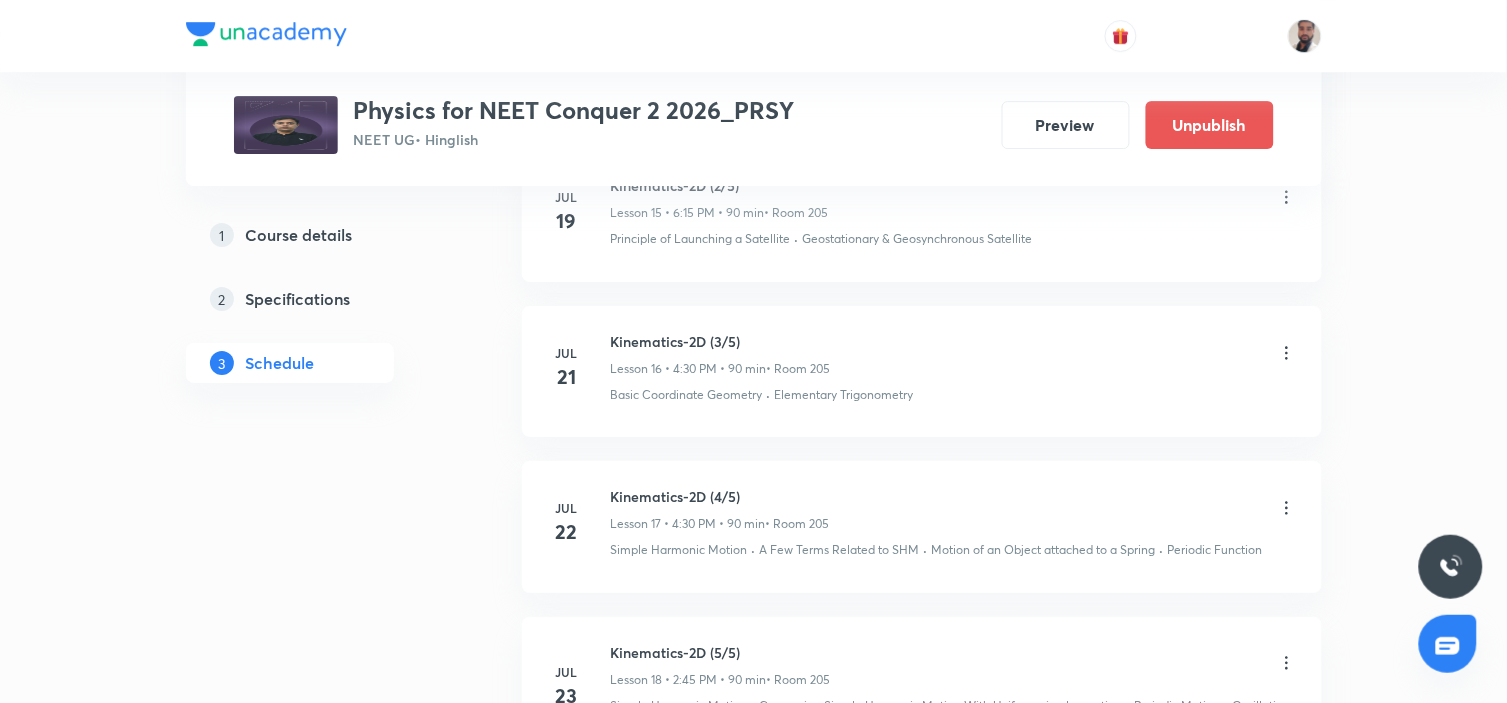scroll, scrollTop: 6638, scrollLeft: 0, axis: vertical 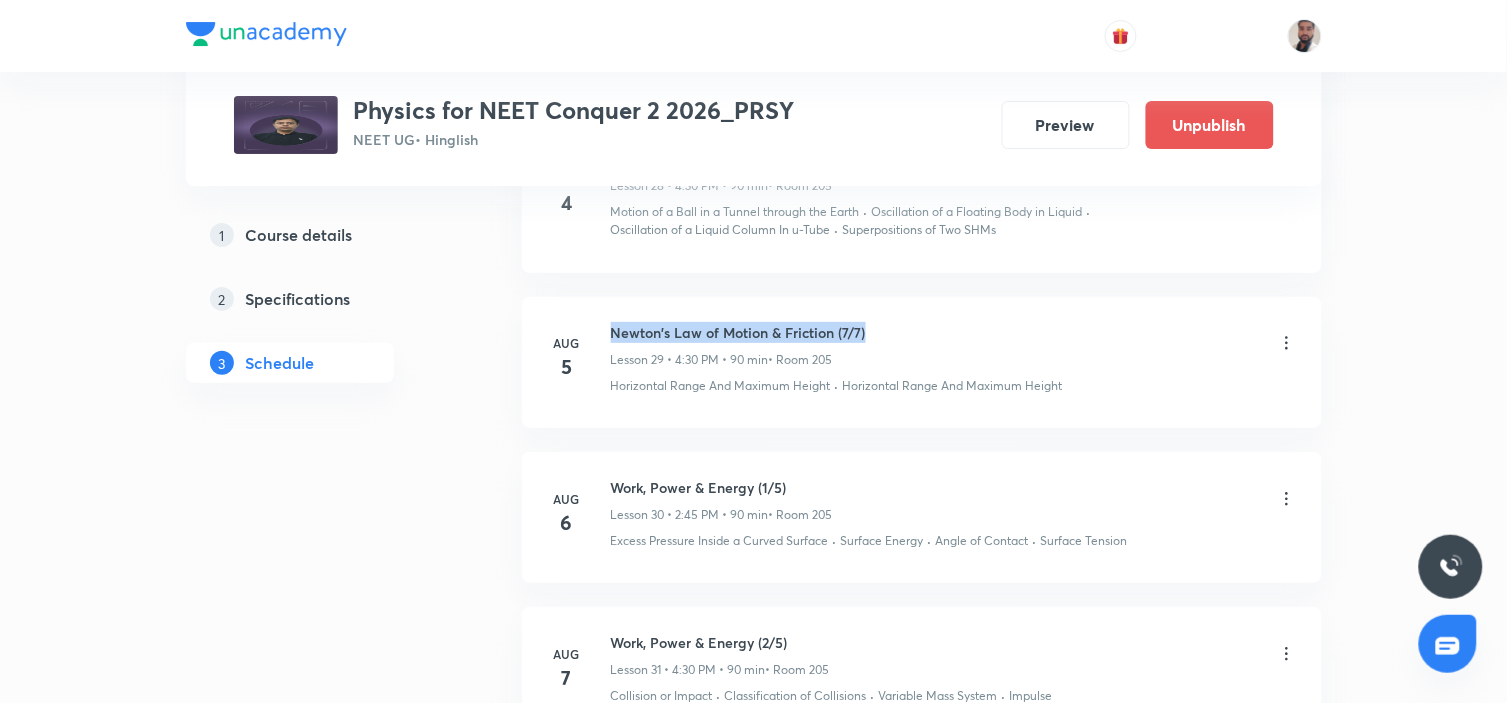 drag, startPoint x: 883, startPoint y: 334, endPoint x: 615, endPoint y: 320, distance: 268.36542 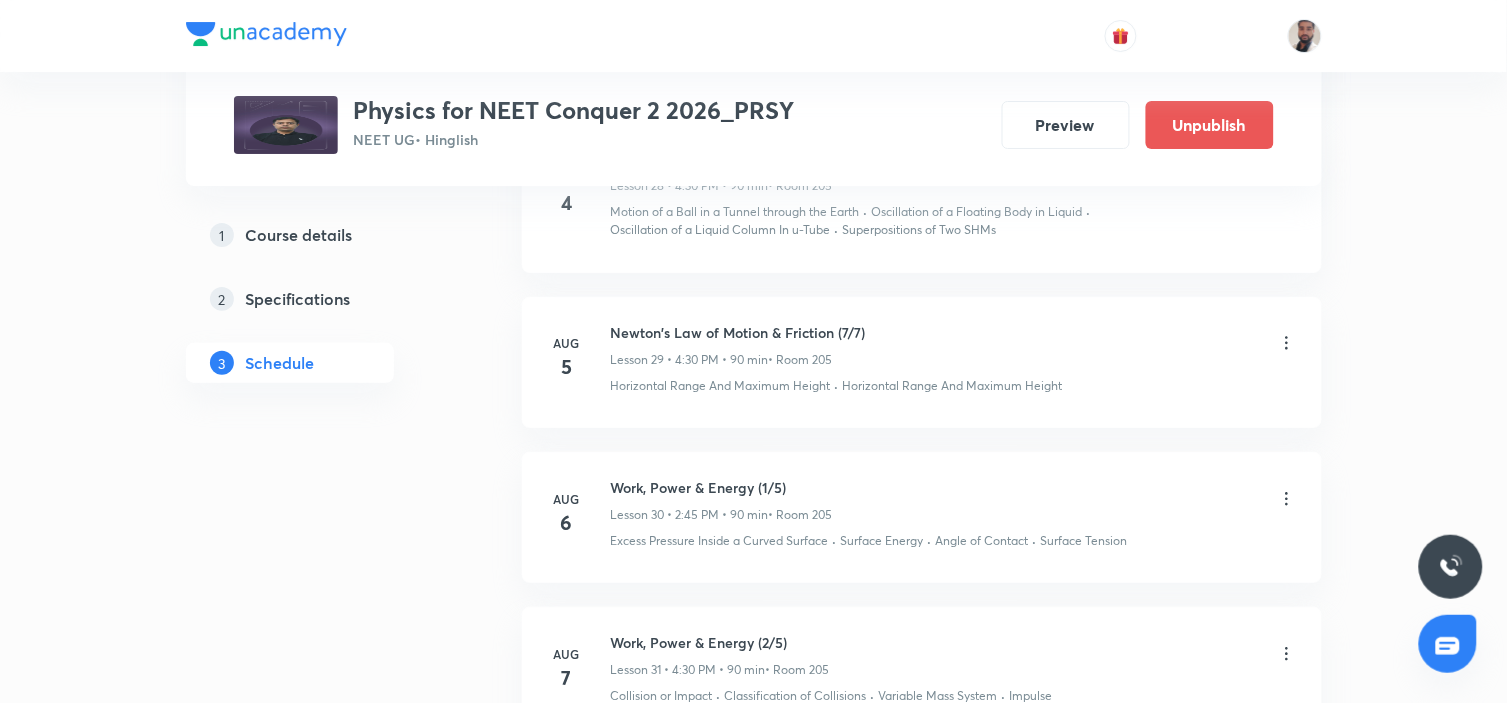 click 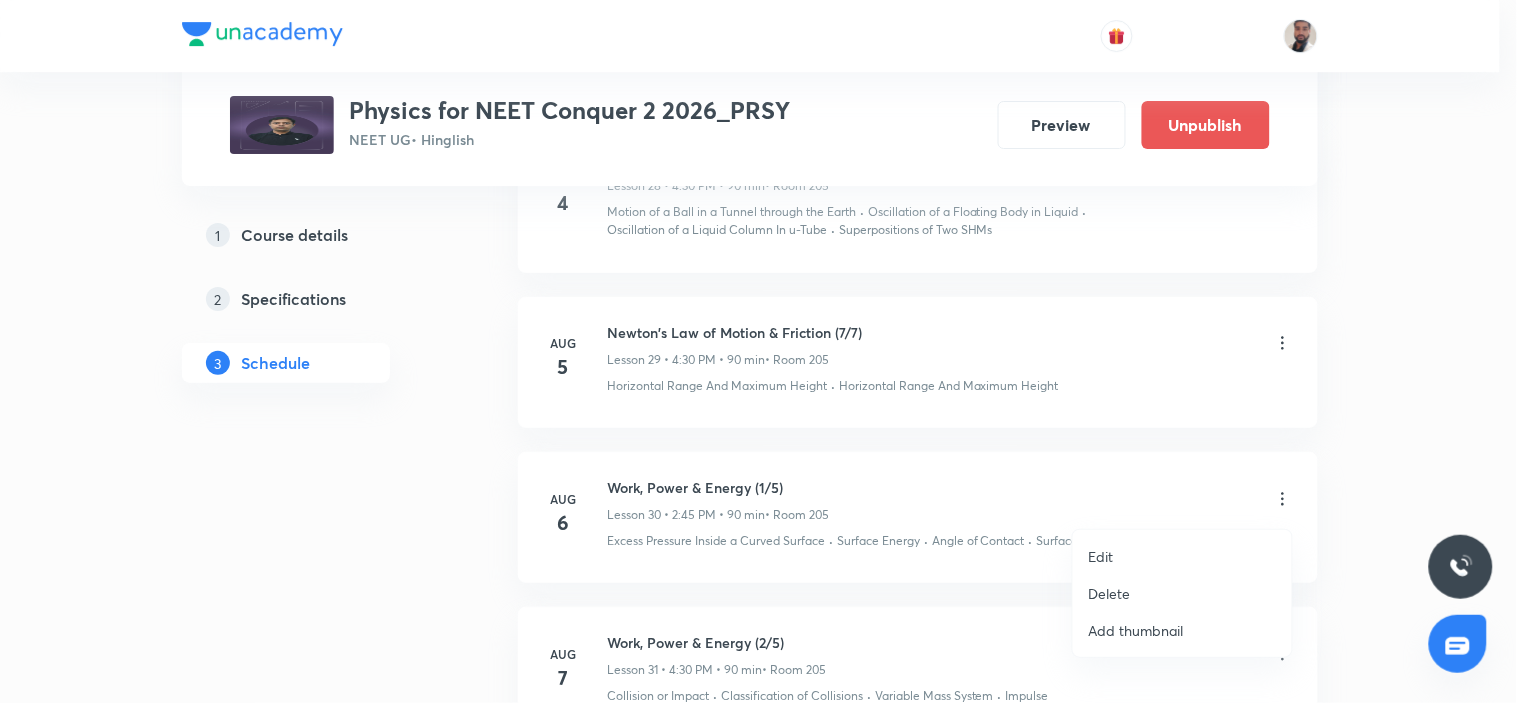 click on "Edit" at bounding box center [1101, 556] 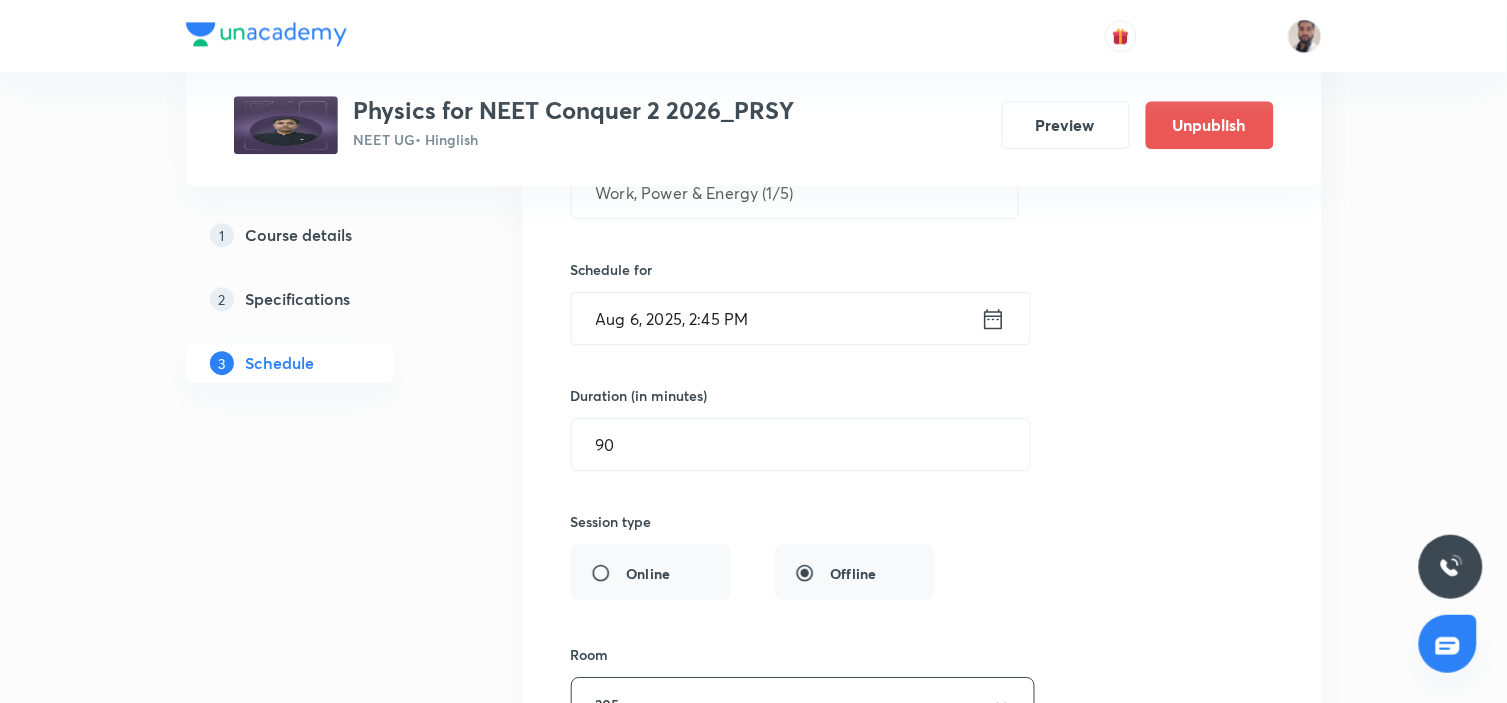 scroll, scrollTop: 4972, scrollLeft: 0, axis: vertical 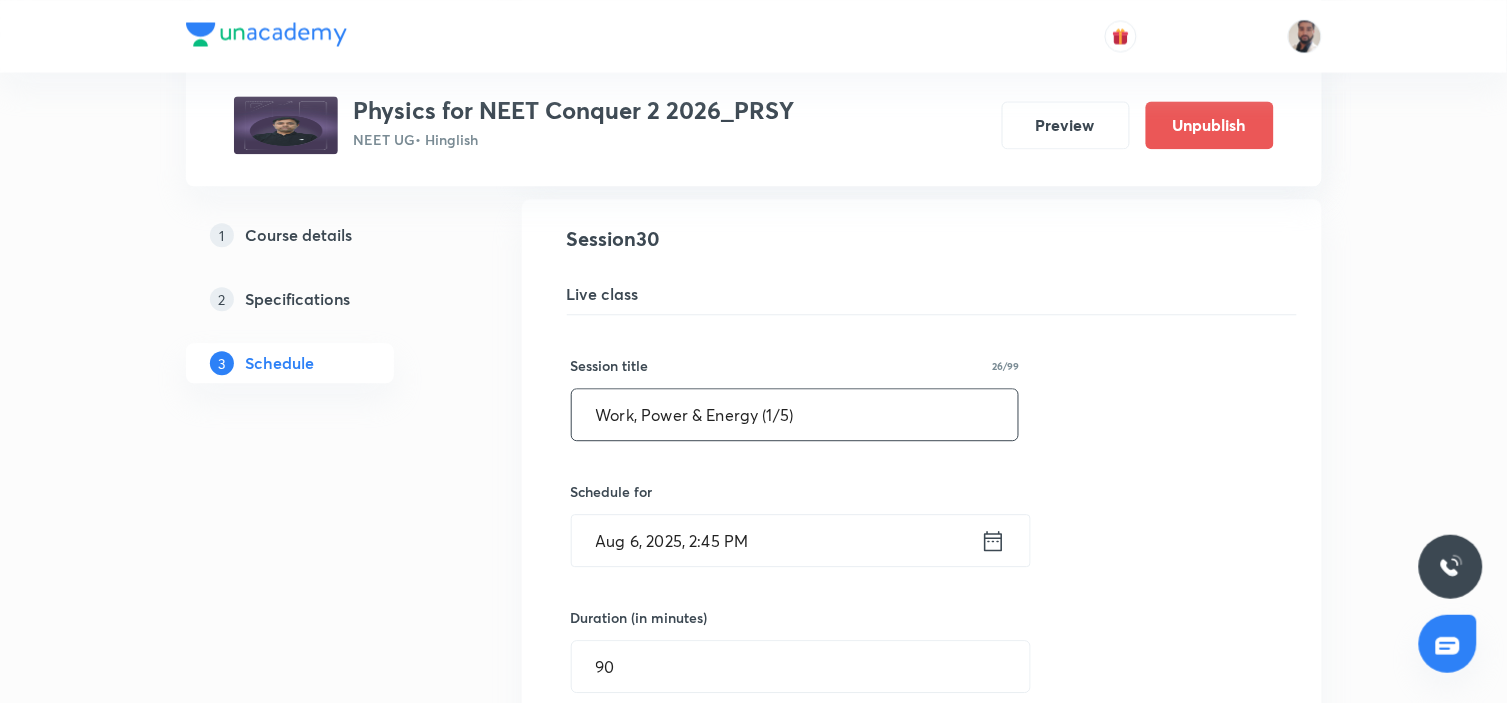 drag, startPoint x: 823, startPoint y: 413, endPoint x: 518, endPoint y: 417, distance: 305.0262 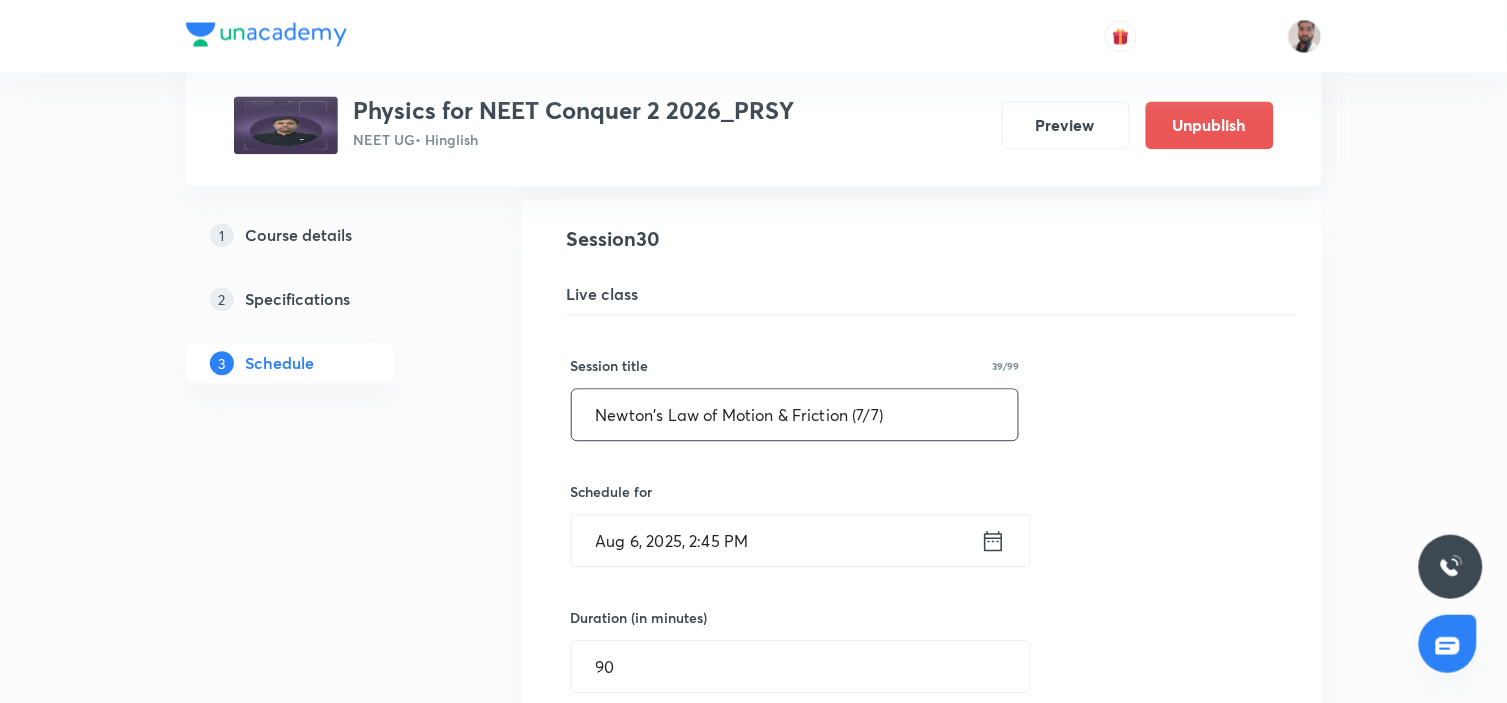 click on "Newton's Law of Motion & Friction (7/7)" at bounding box center (795, 414) 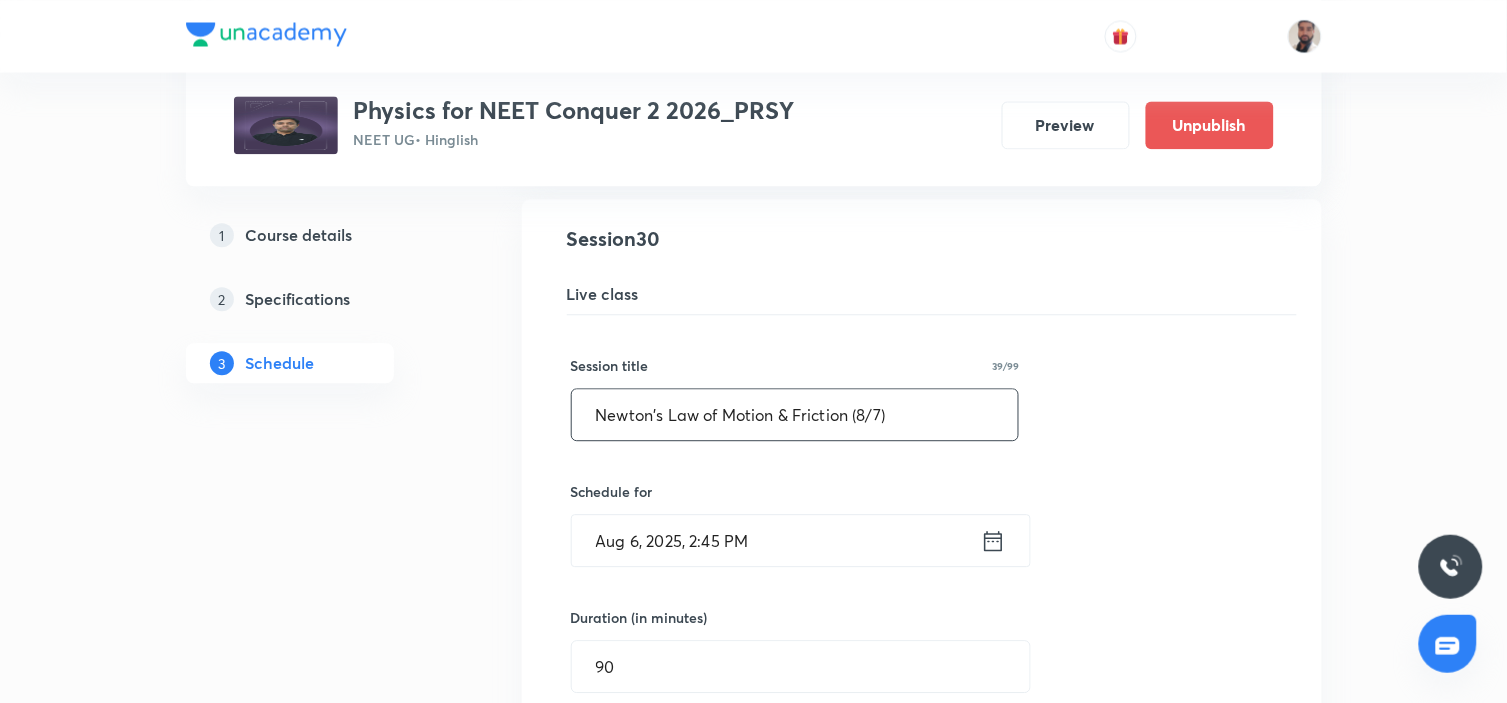 click on "Newton's Law of Motion & Friction (8/7)" at bounding box center [795, 414] 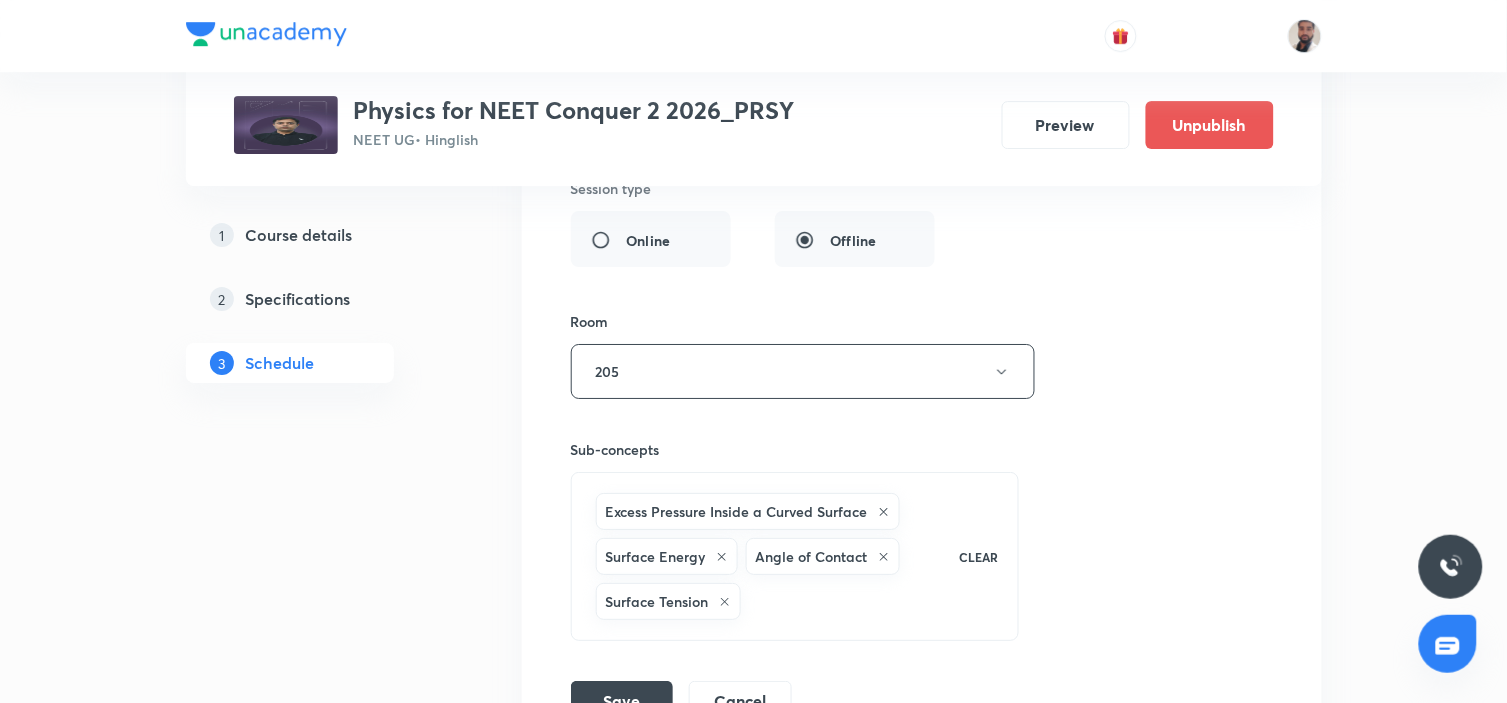 scroll, scrollTop: 5861, scrollLeft: 0, axis: vertical 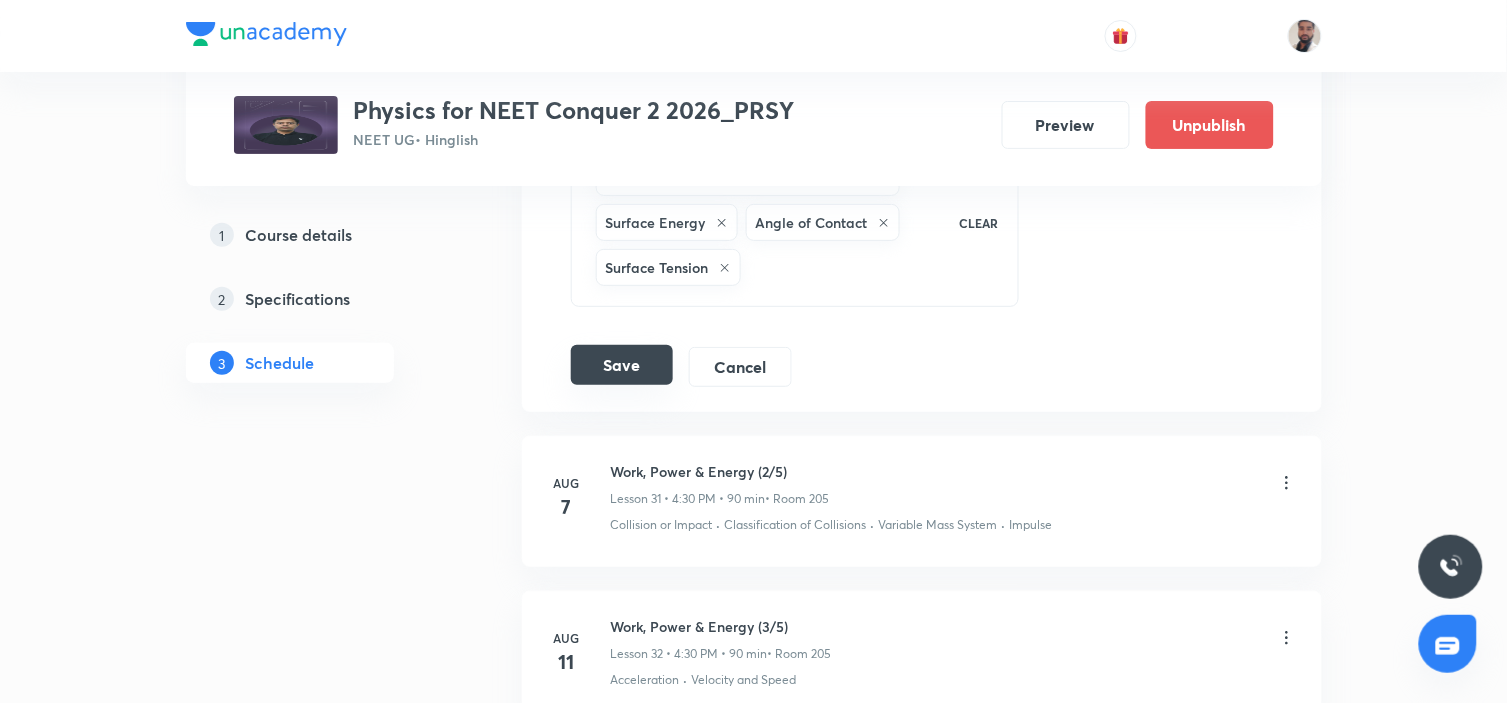 type on "Newton's Law of Motion & Friction (8/7)Exceed" 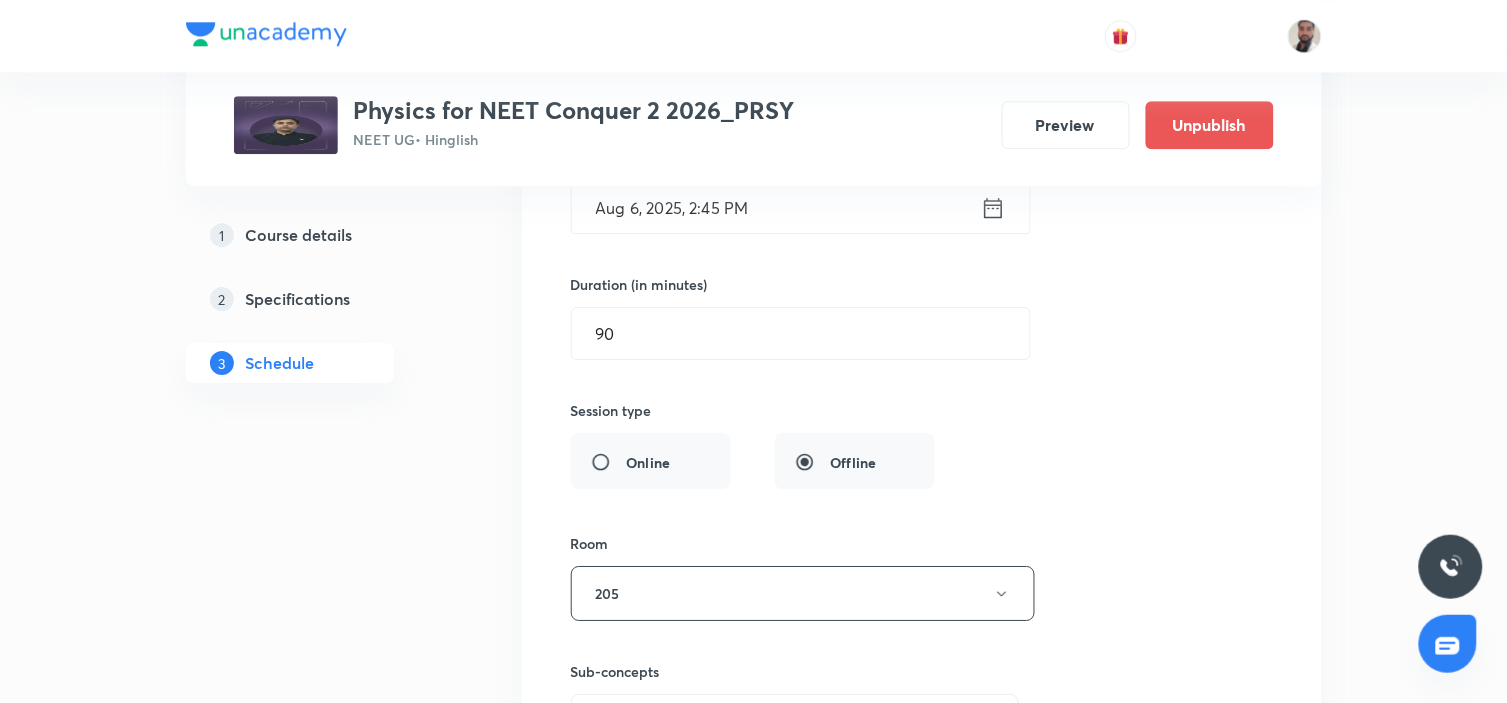 scroll, scrollTop: 4861, scrollLeft: 0, axis: vertical 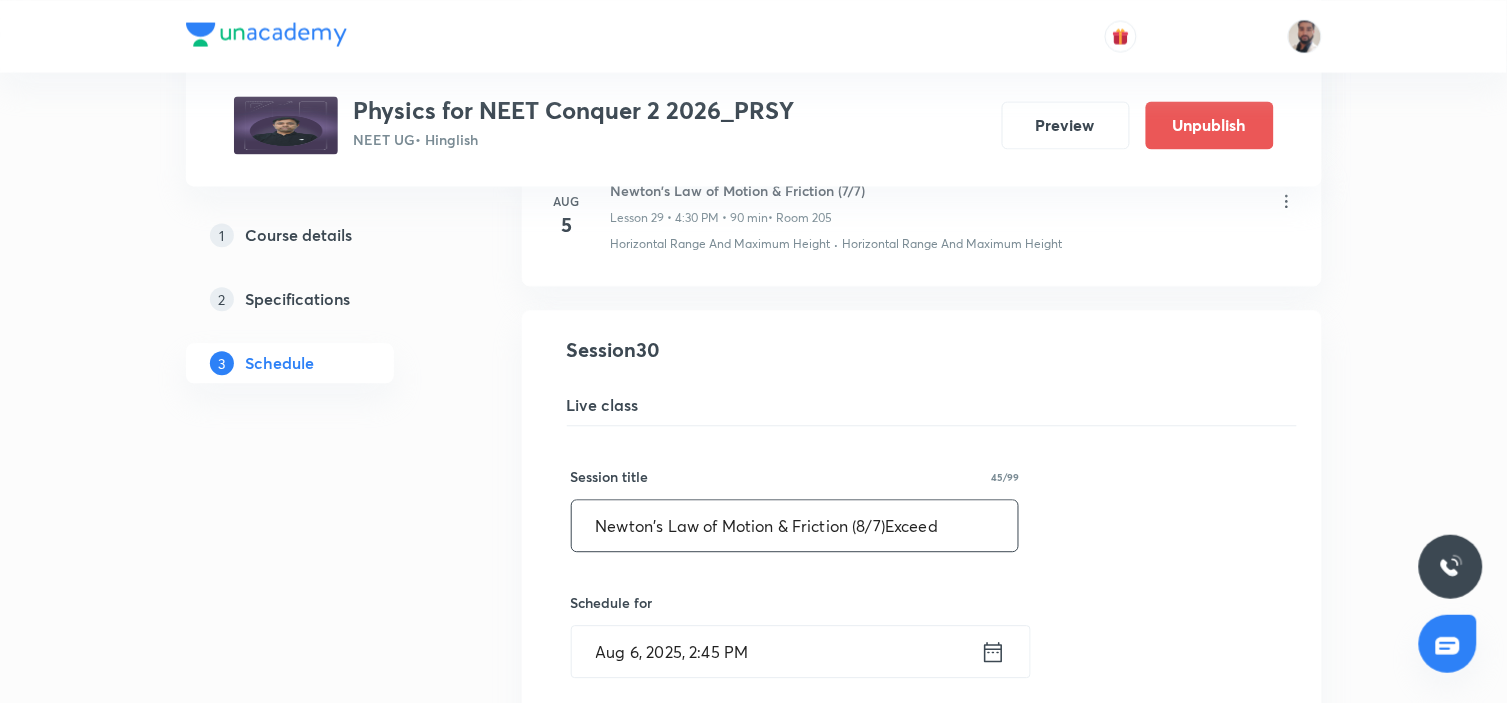 drag, startPoint x: 971, startPoint y: 534, endPoint x: 427, endPoint y: 546, distance: 544.1323 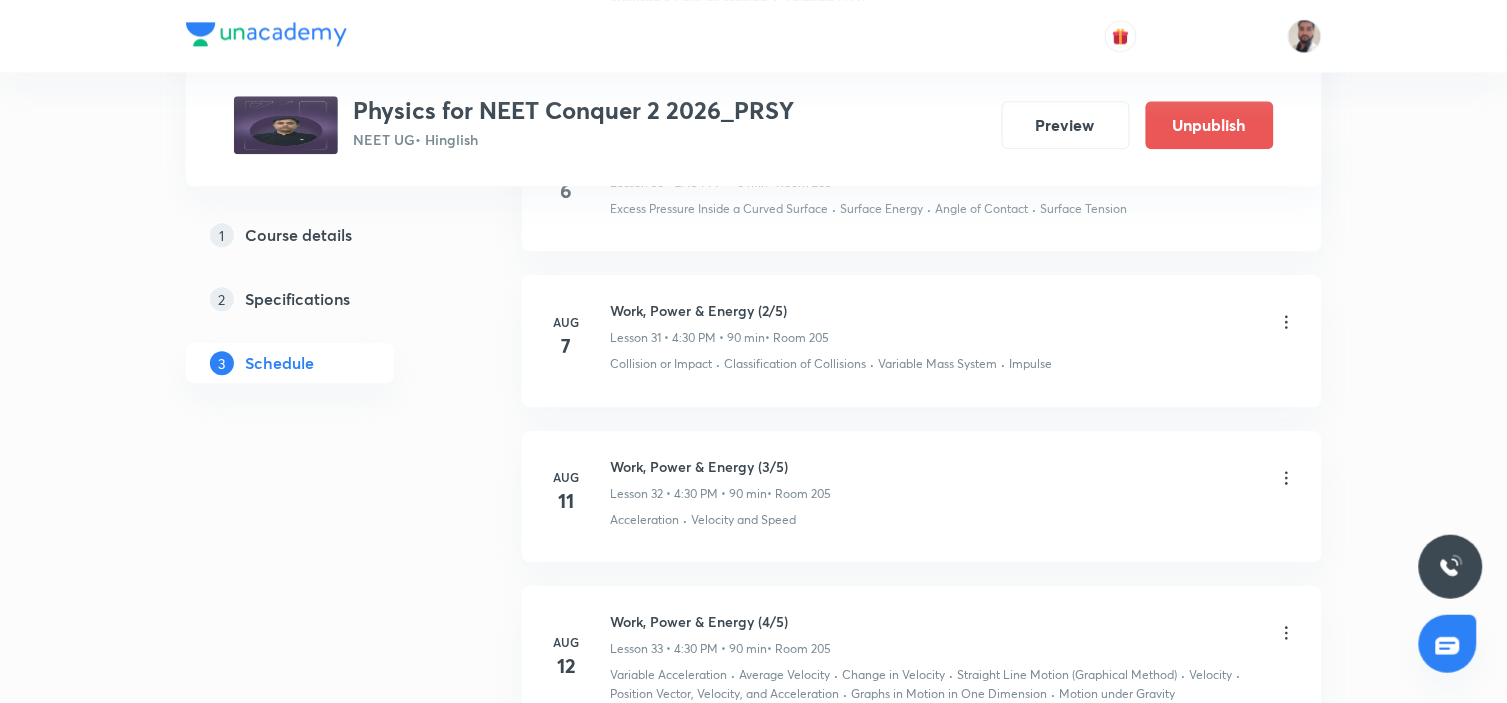 scroll, scrollTop: 5052, scrollLeft: 0, axis: vertical 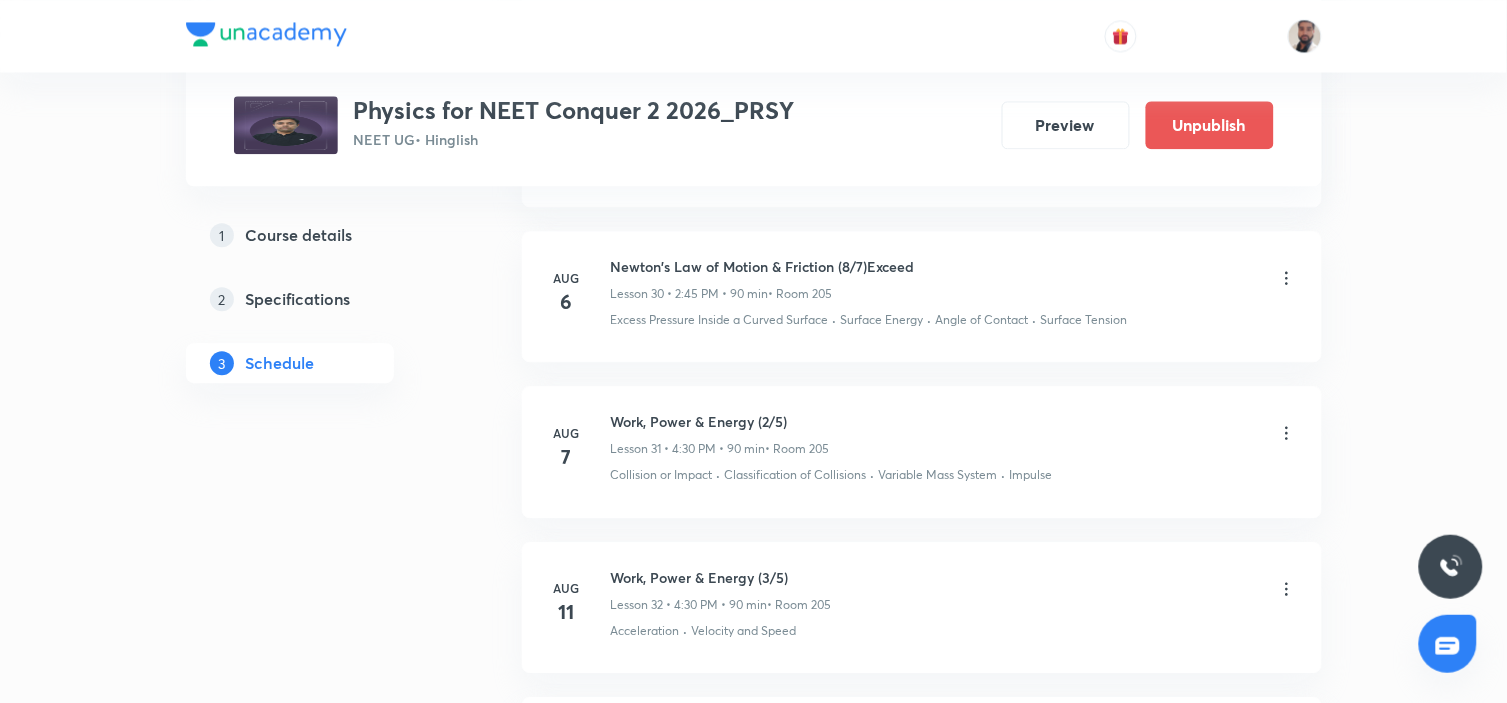 click 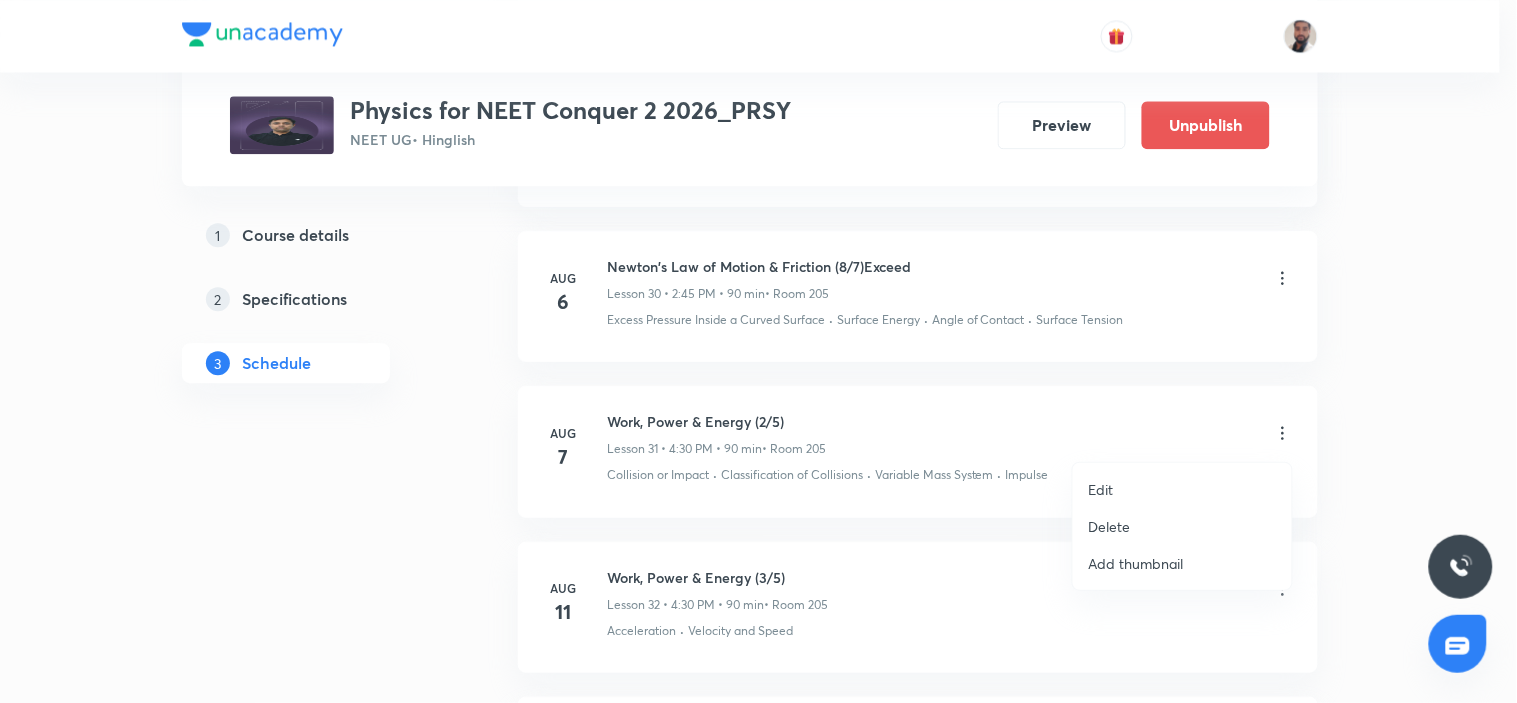 click on "Edit" at bounding box center [1101, 489] 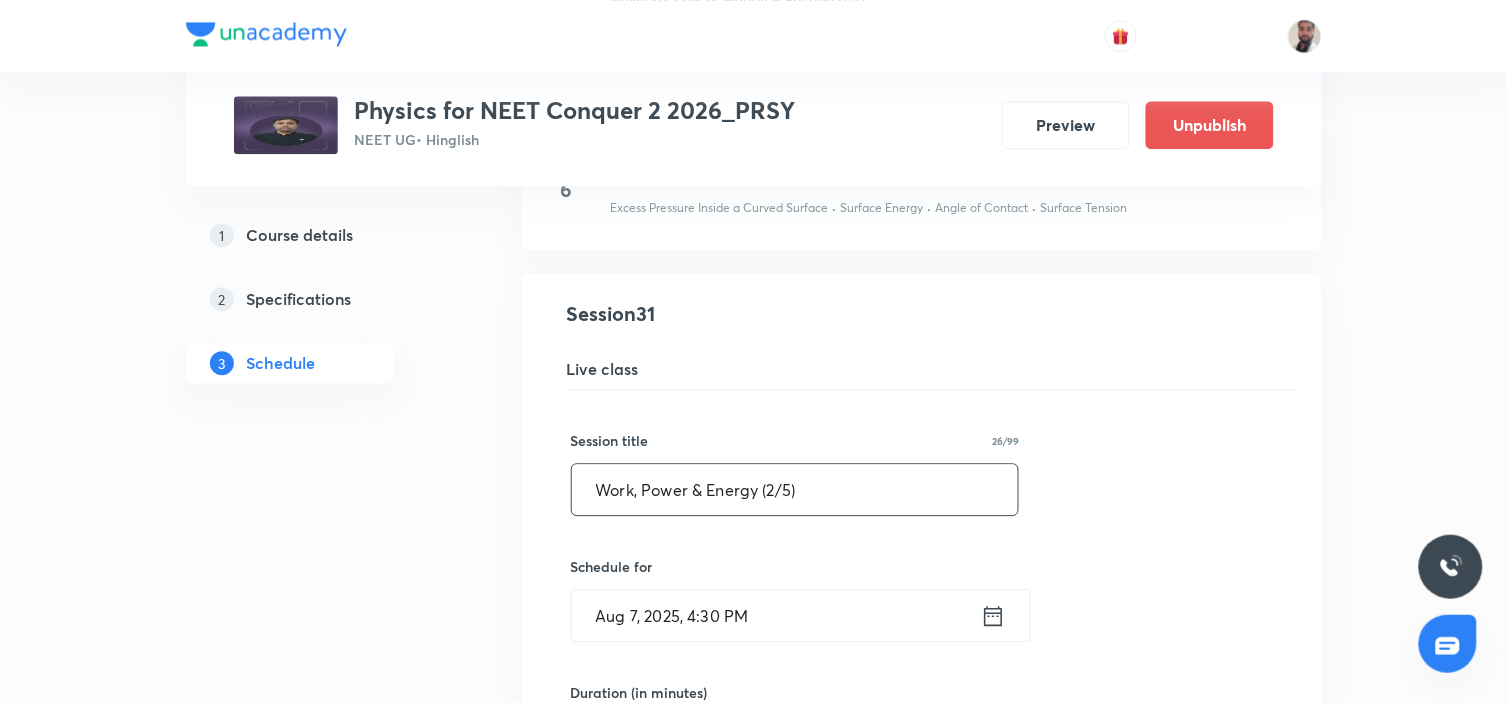 drag, startPoint x: 818, startPoint y: 488, endPoint x: 243, endPoint y: 536, distance: 577 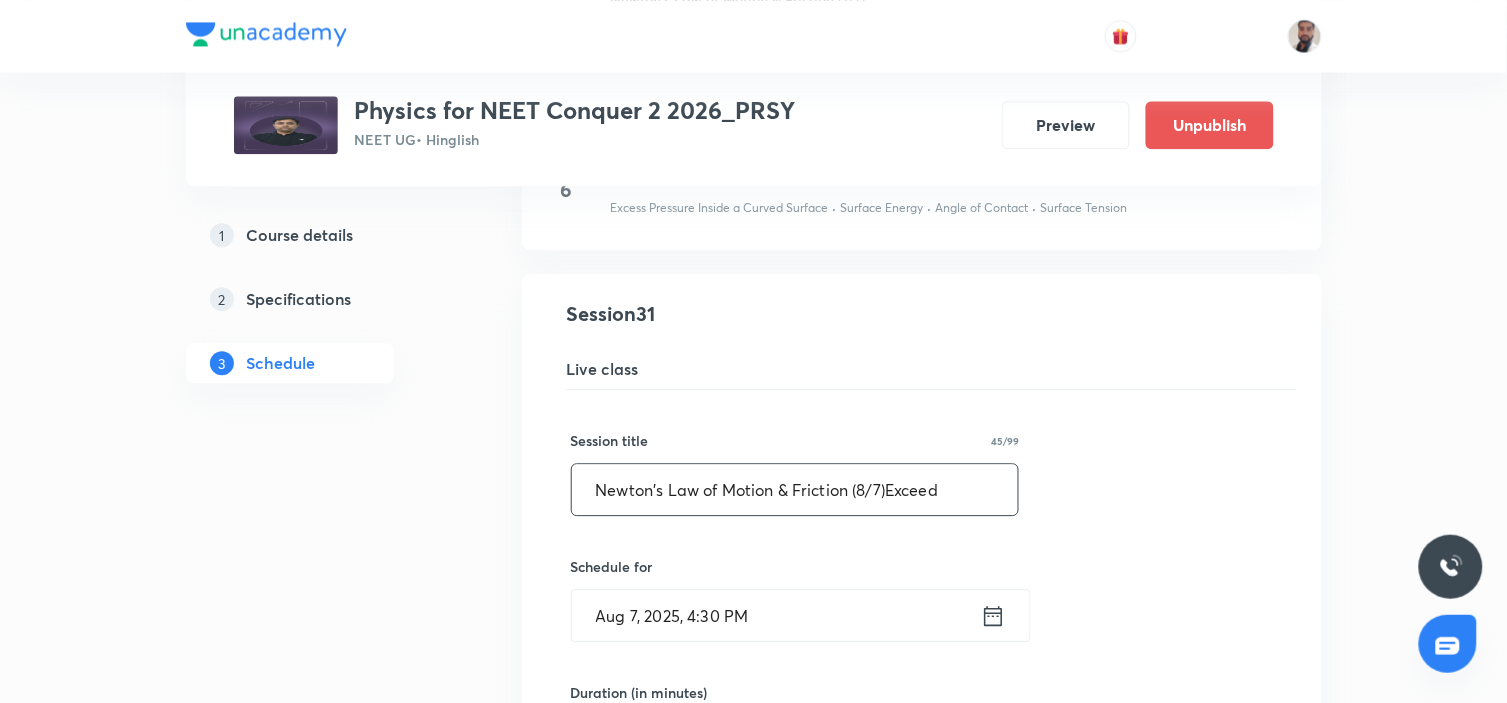 drag, startPoint x: 868, startPoint y: 500, endPoint x: 907, endPoint y: 582, distance: 90.80198 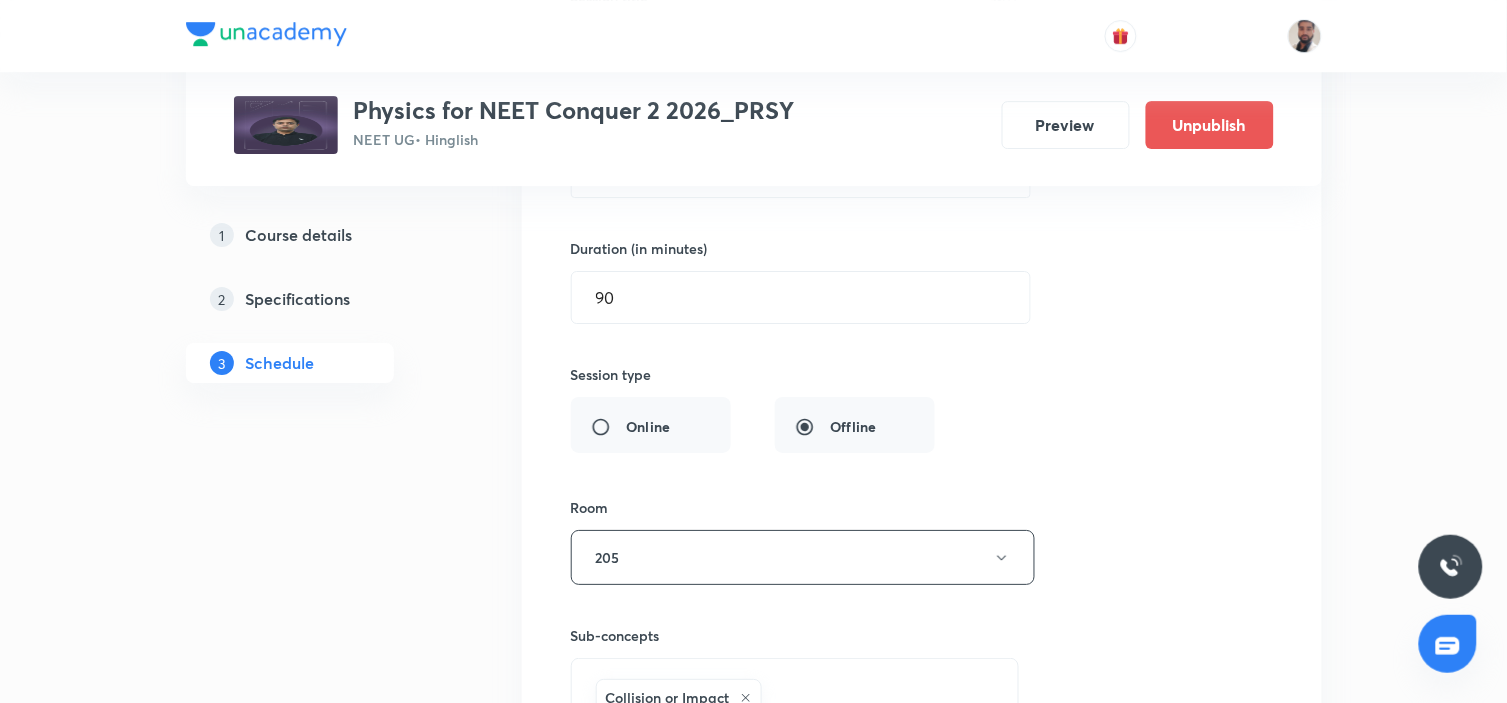 scroll, scrollTop: 5941, scrollLeft: 0, axis: vertical 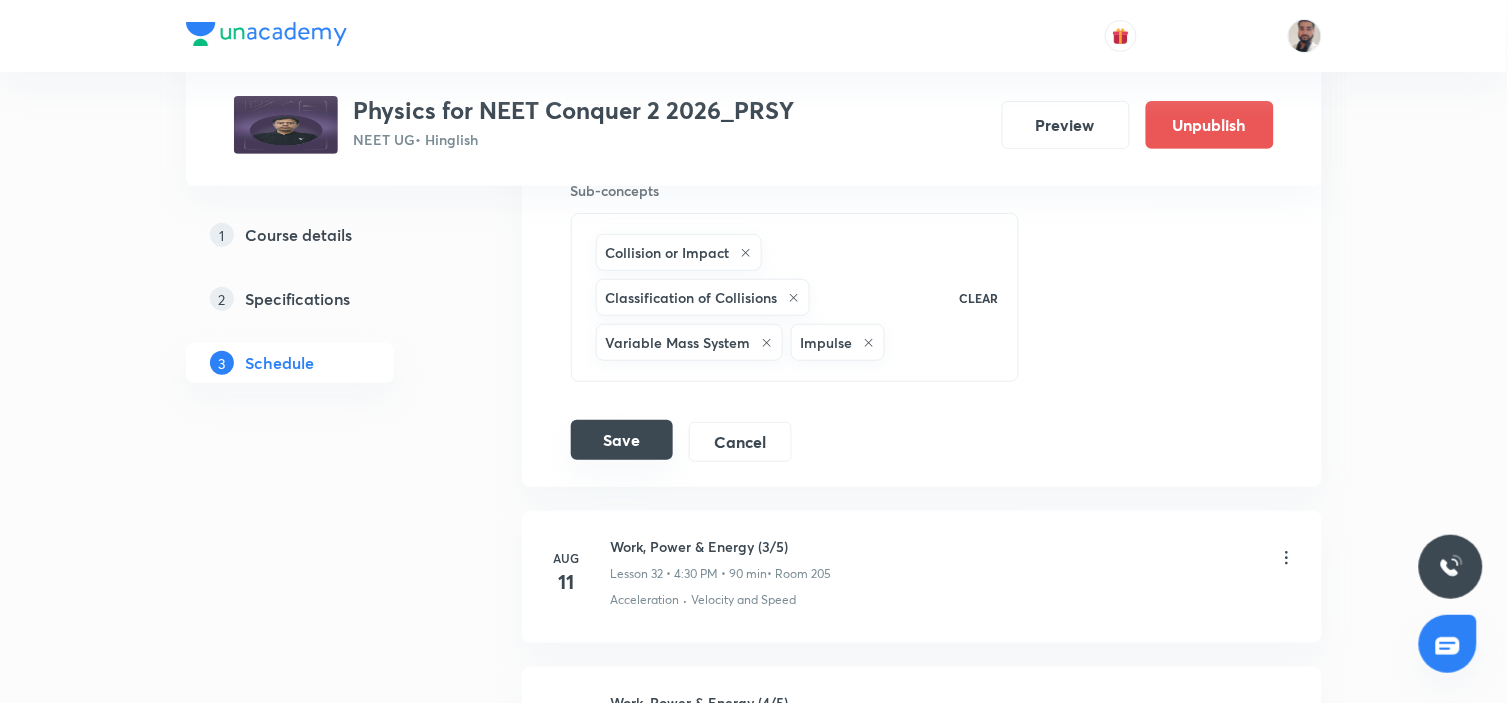 type on "Newton's Law of Motion & Friction (9/7)Exceed" 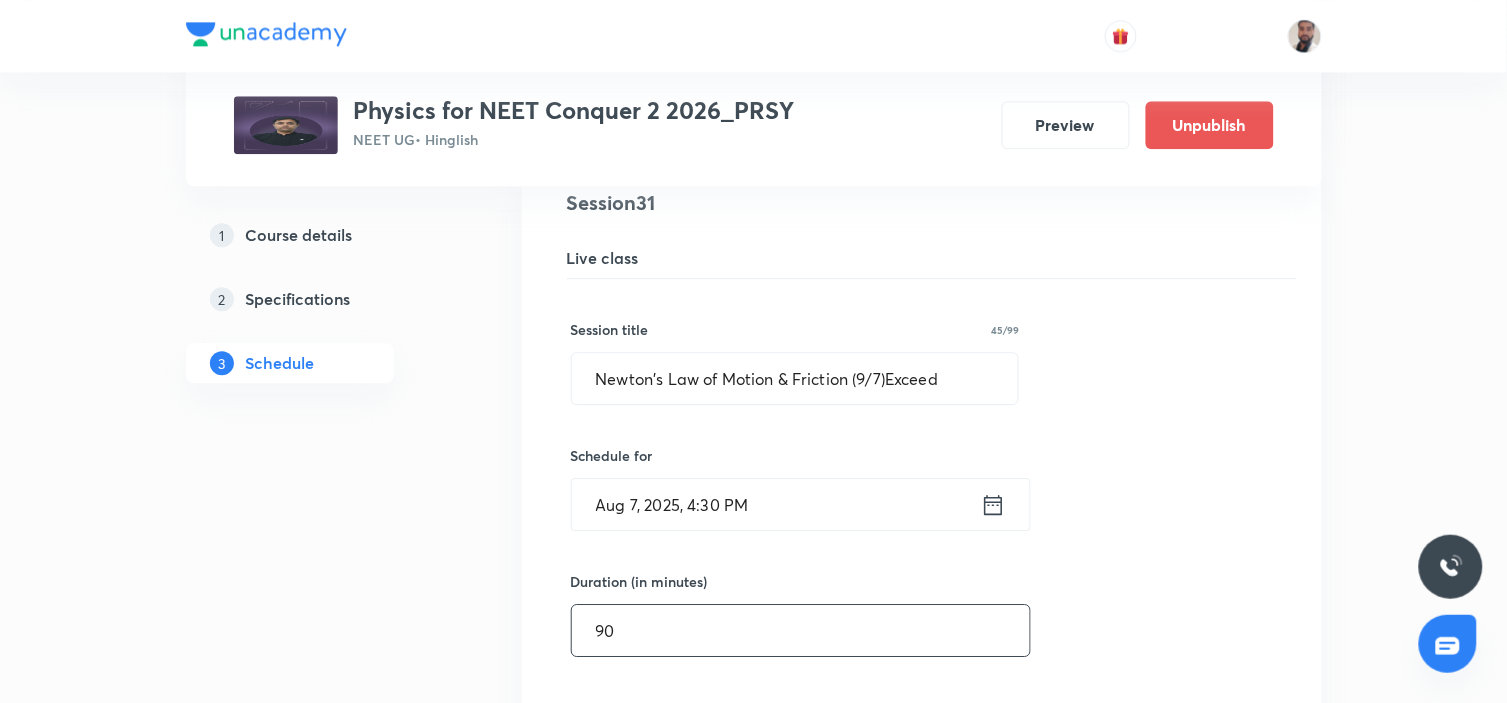 scroll, scrollTop: 5052, scrollLeft: 0, axis: vertical 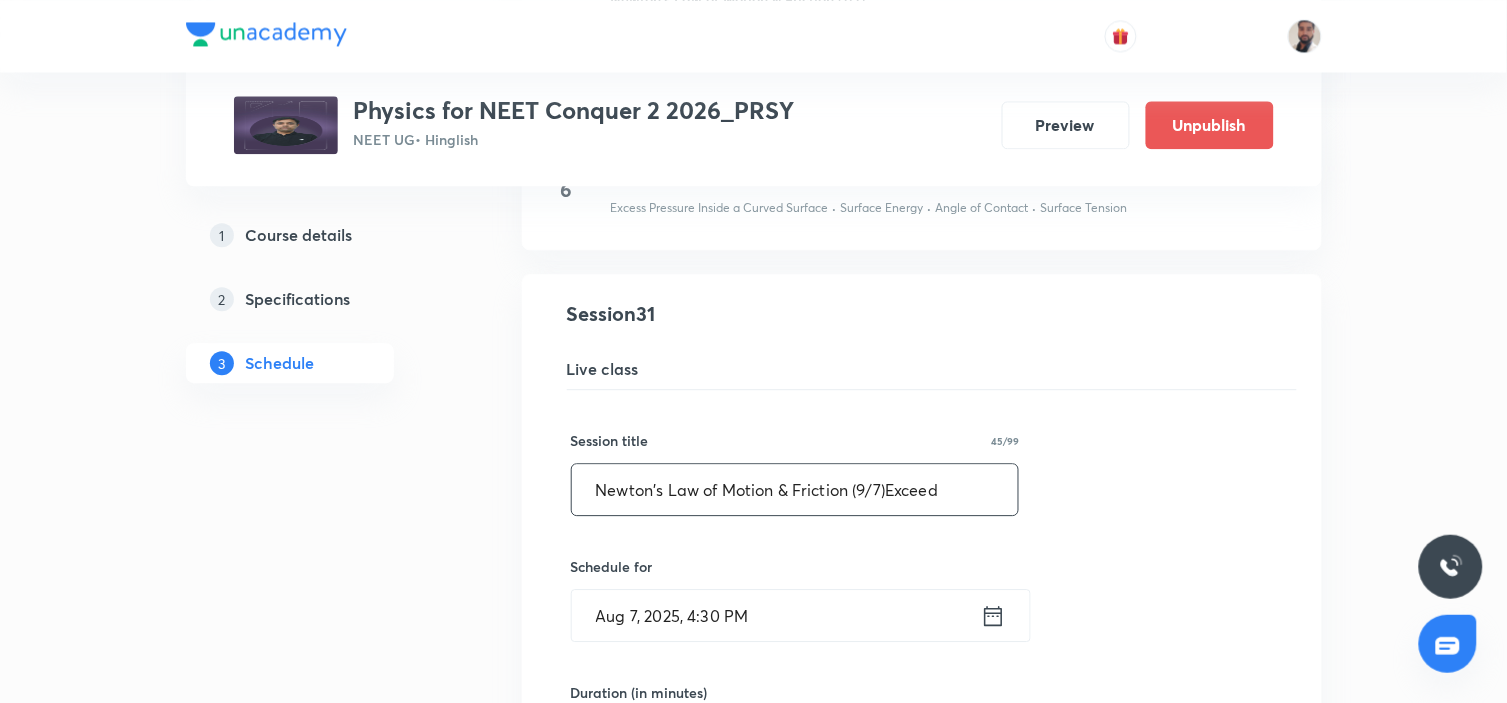 drag, startPoint x: 957, startPoint y: 498, endPoint x: 428, endPoint y: 507, distance: 529.07654 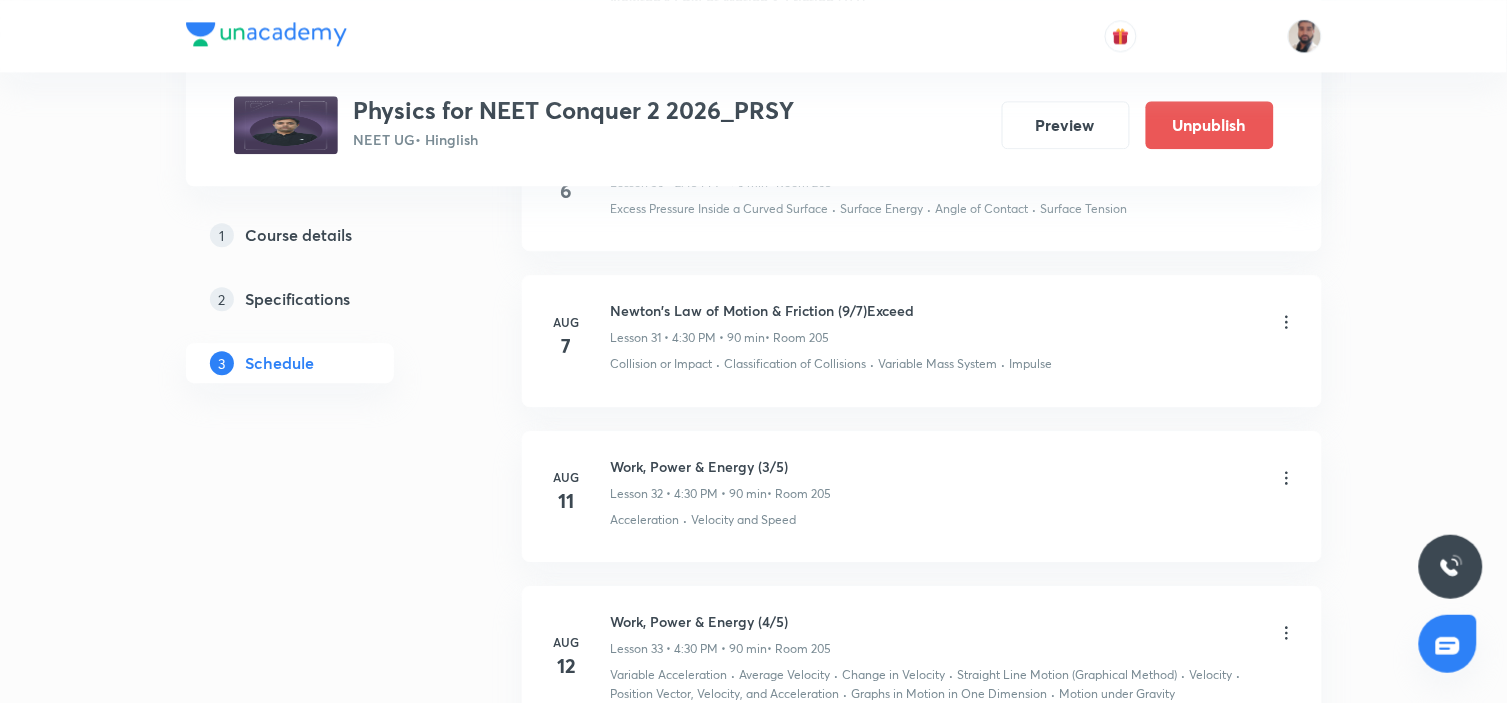 scroll, scrollTop: 5274, scrollLeft: 0, axis: vertical 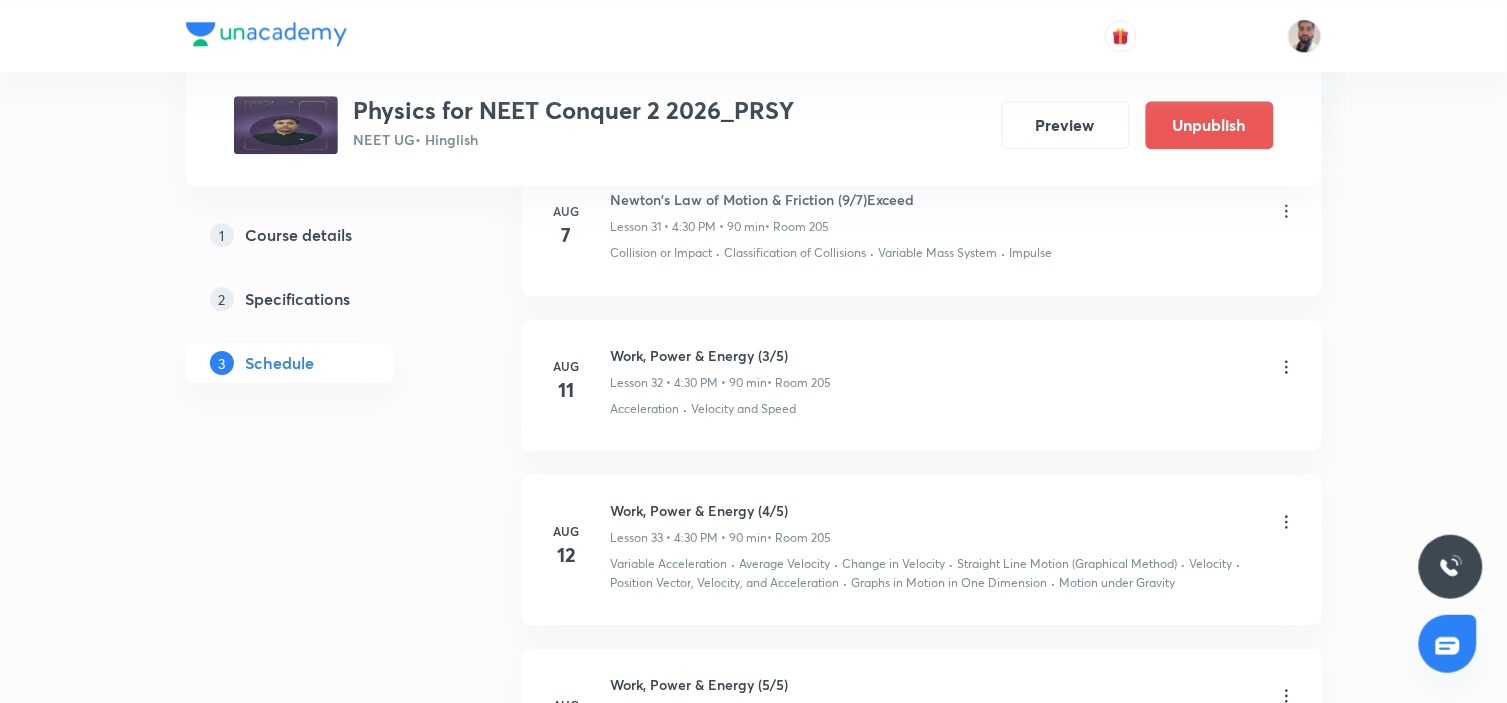 click 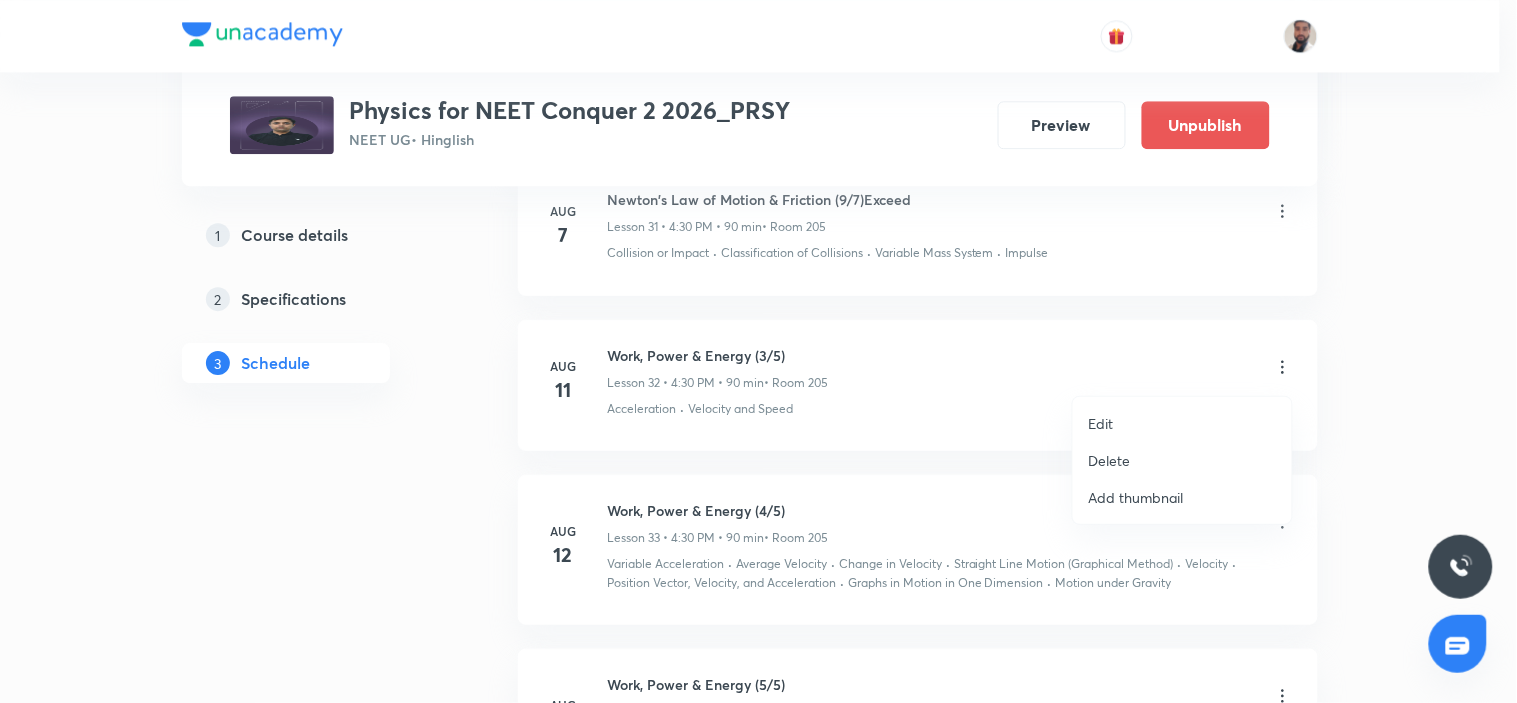 click on "Edit" at bounding box center [1182, 423] 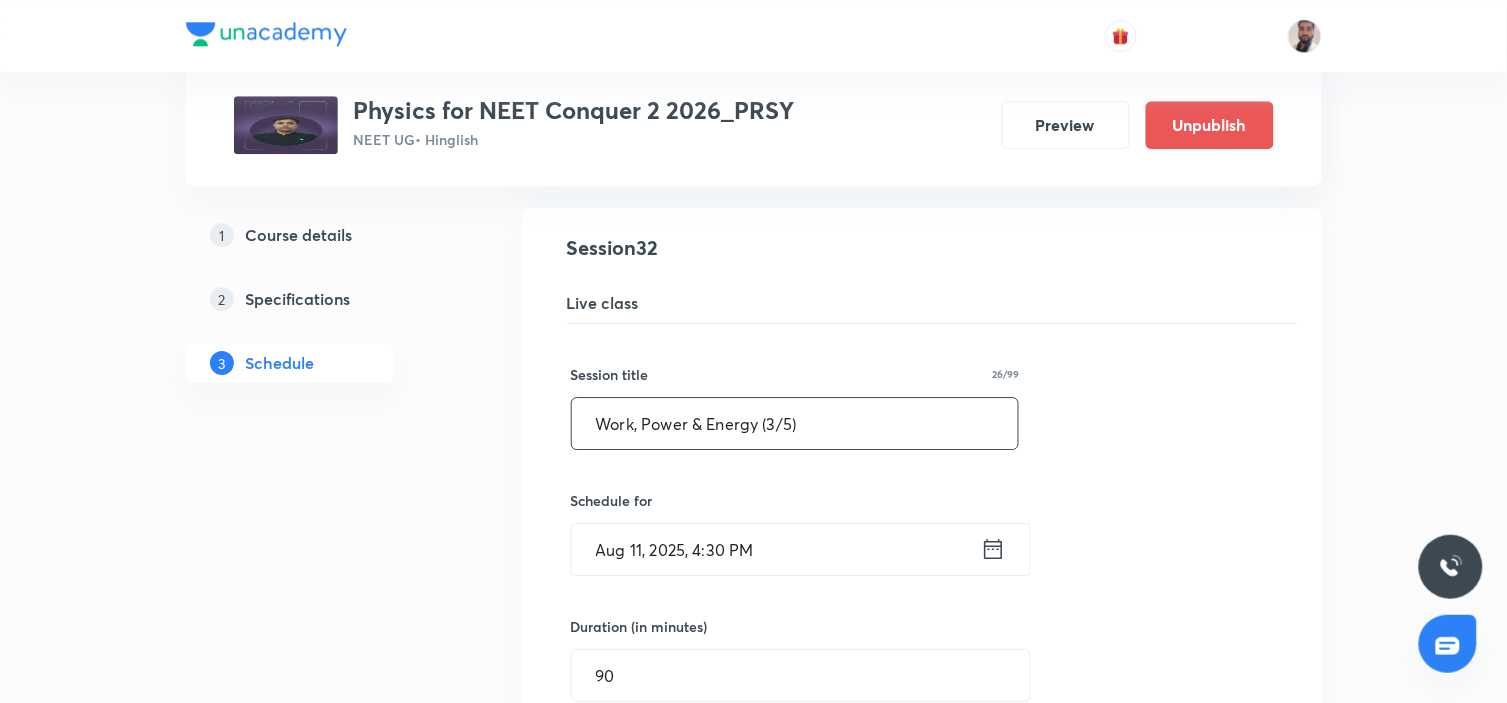 drag, startPoint x: 877, startPoint y: 423, endPoint x: 172, endPoint y: 468, distance: 706.4347 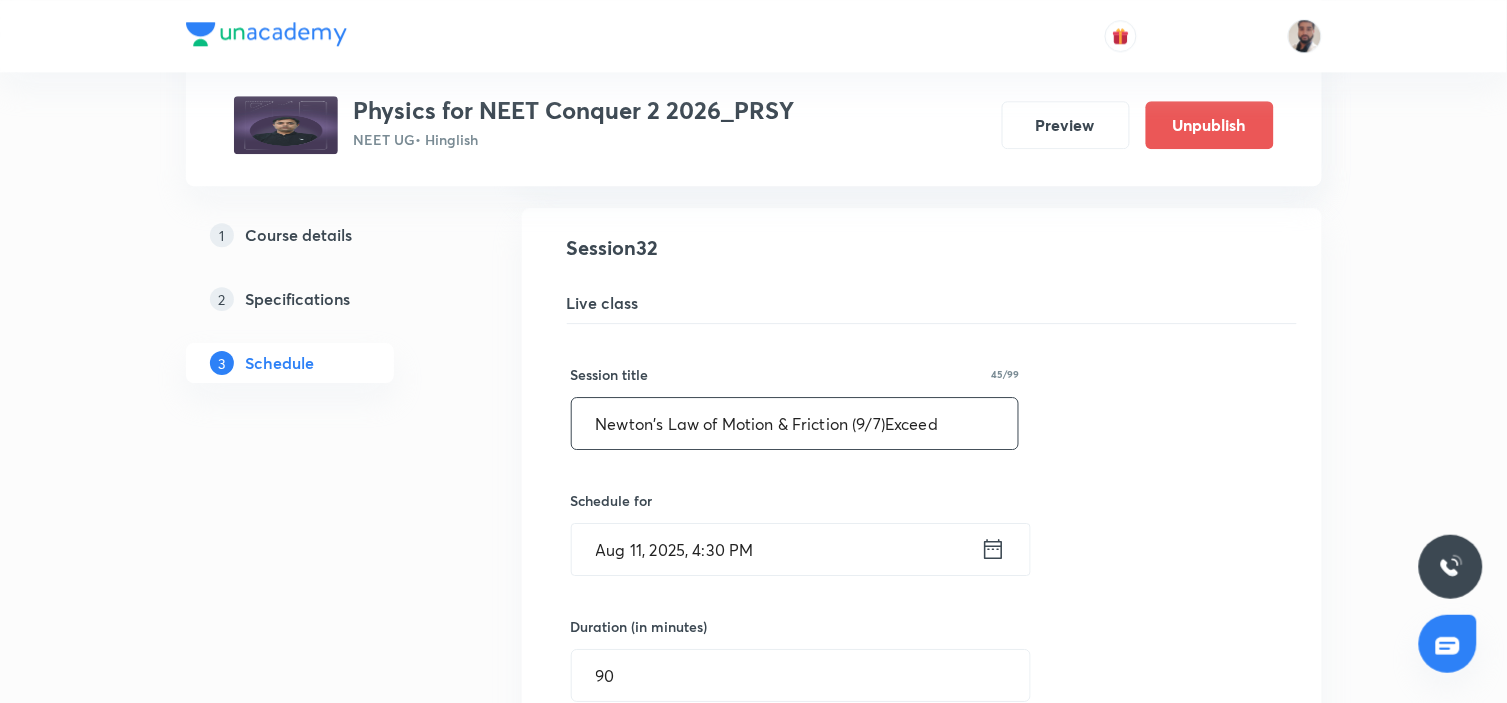 drag, startPoint x: 868, startPoint y: 430, endPoint x: 868, endPoint y: 446, distance: 16 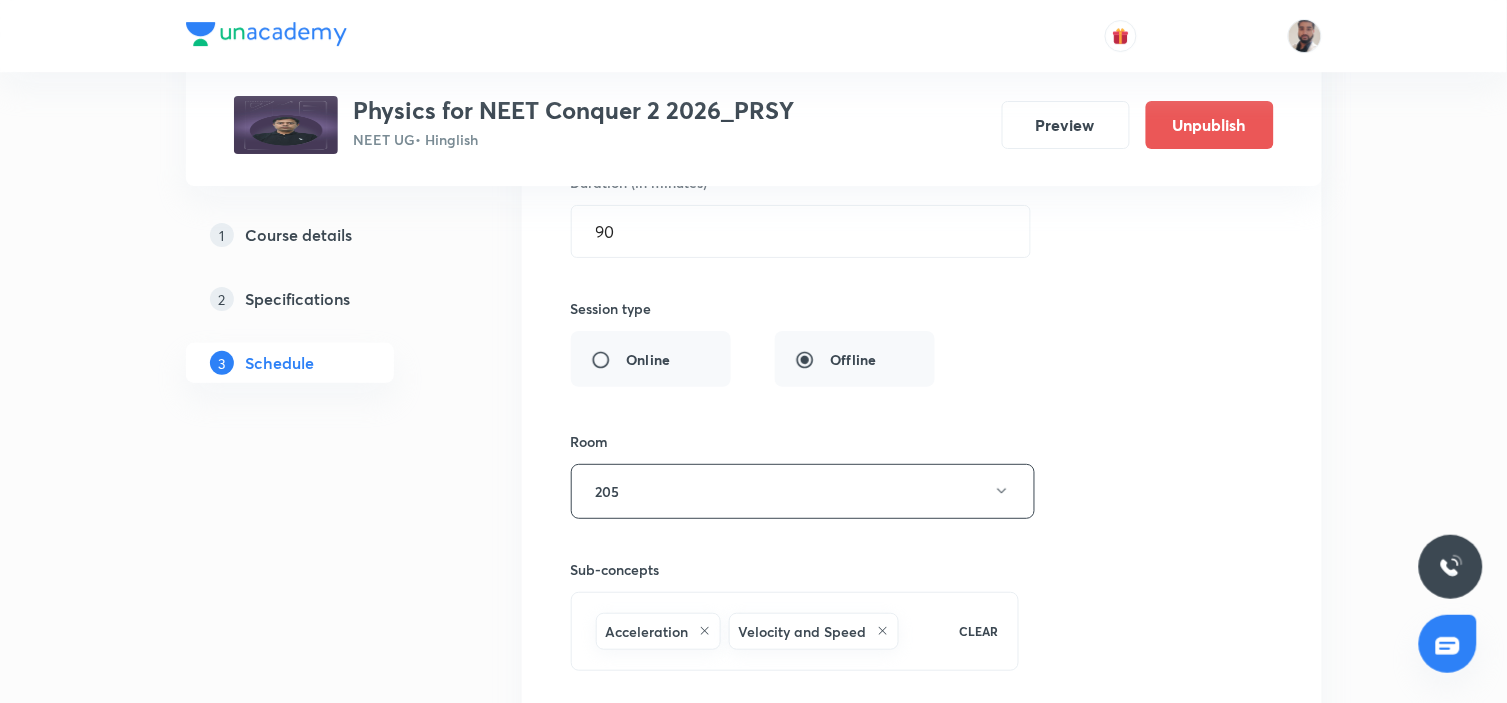 scroll, scrollTop: 6052, scrollLeft: 0, axis: vertical 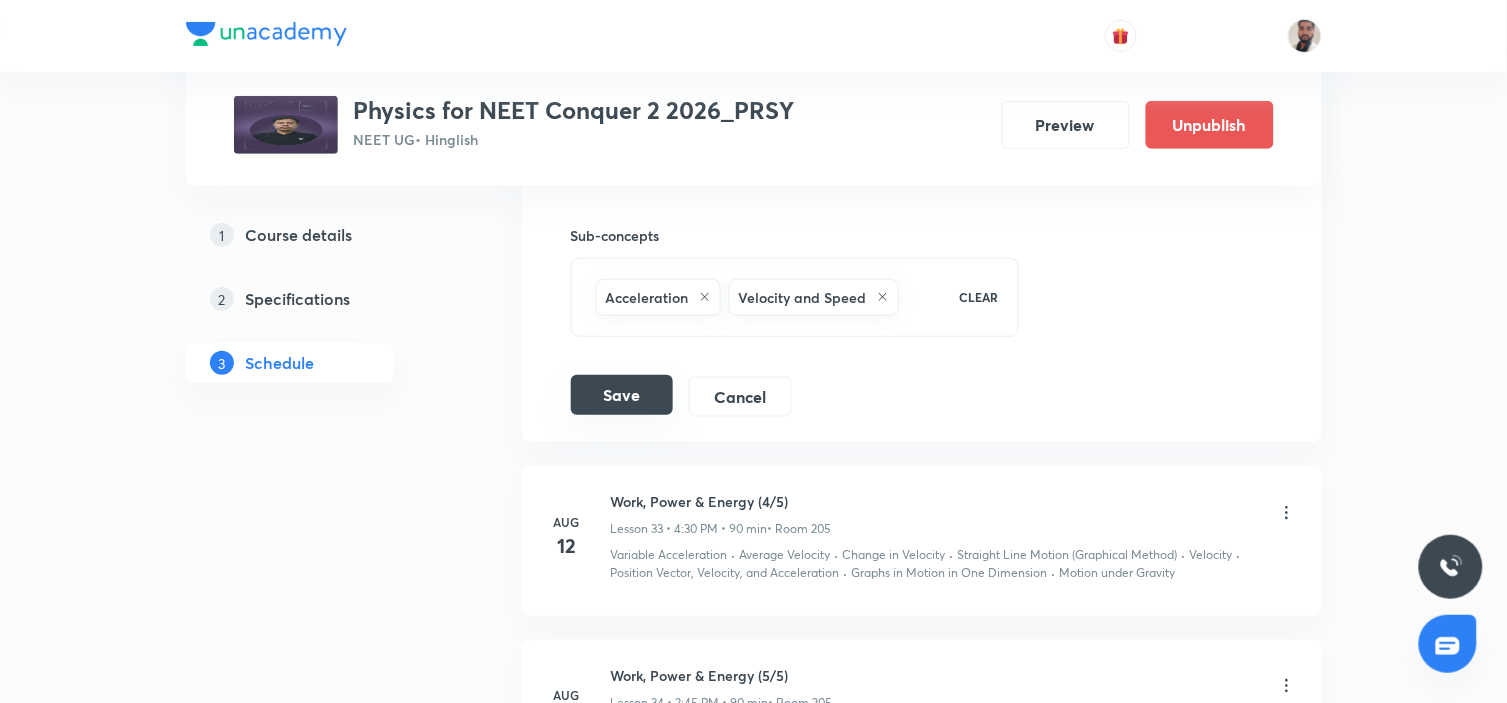 type on "Newton's Law of Motion & Friction (10/7)Exceed" 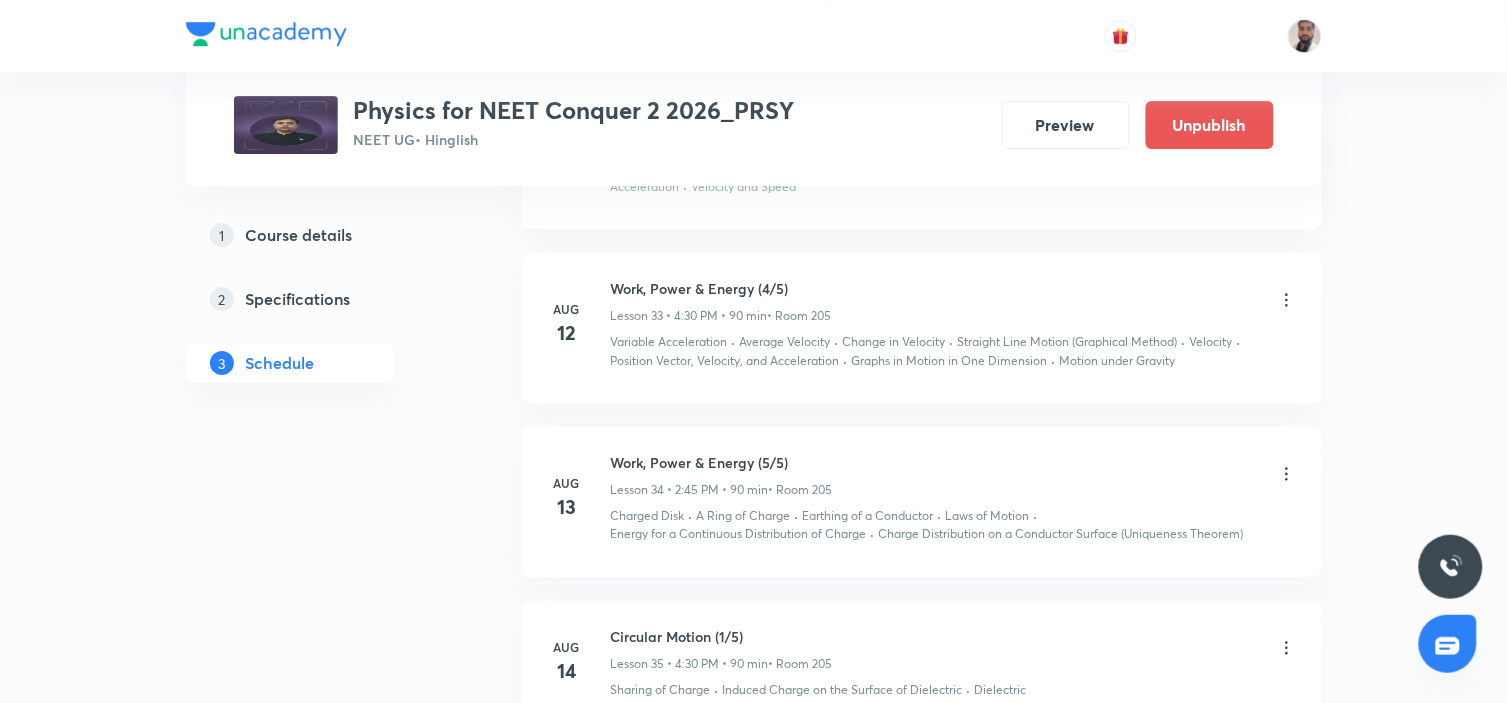 scroll, scrollTop: 5385, scrollLeft: 0, axis: vertical 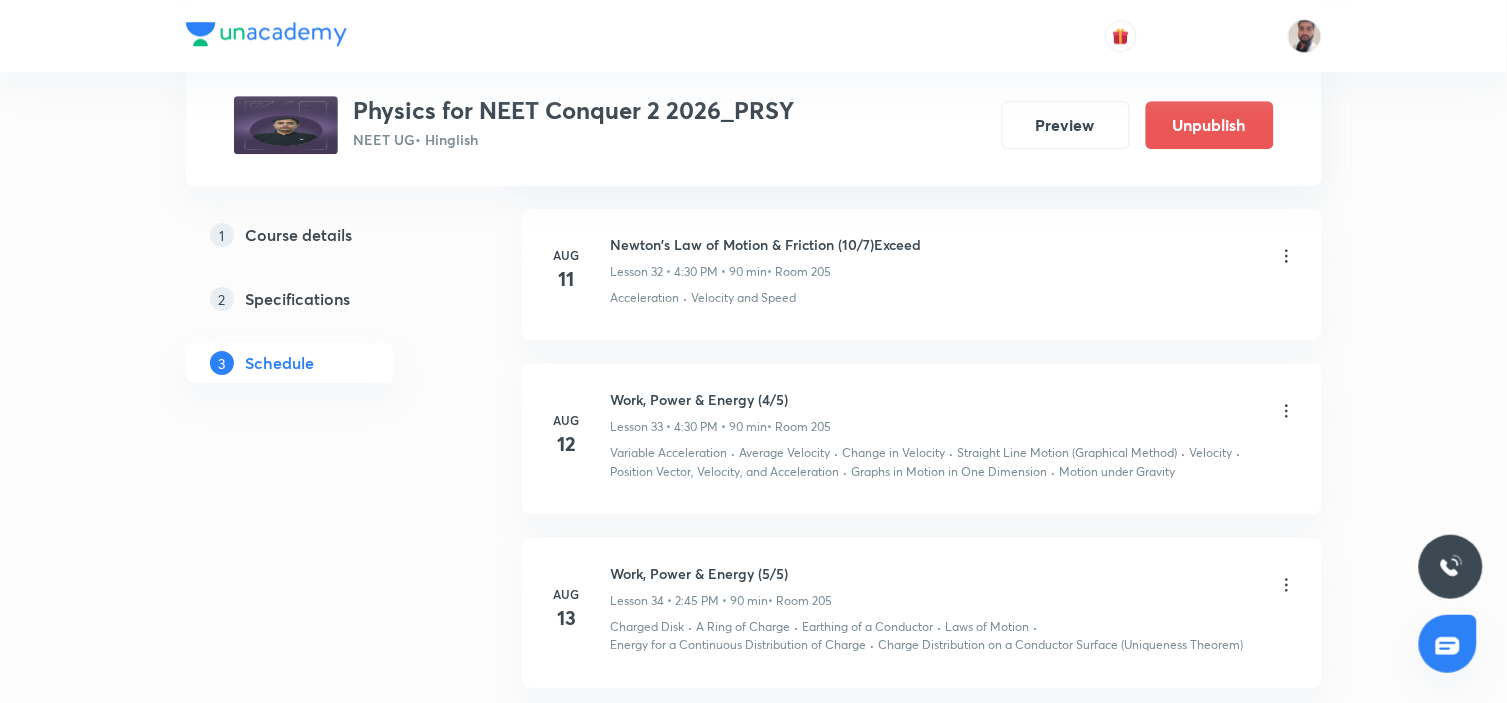 click 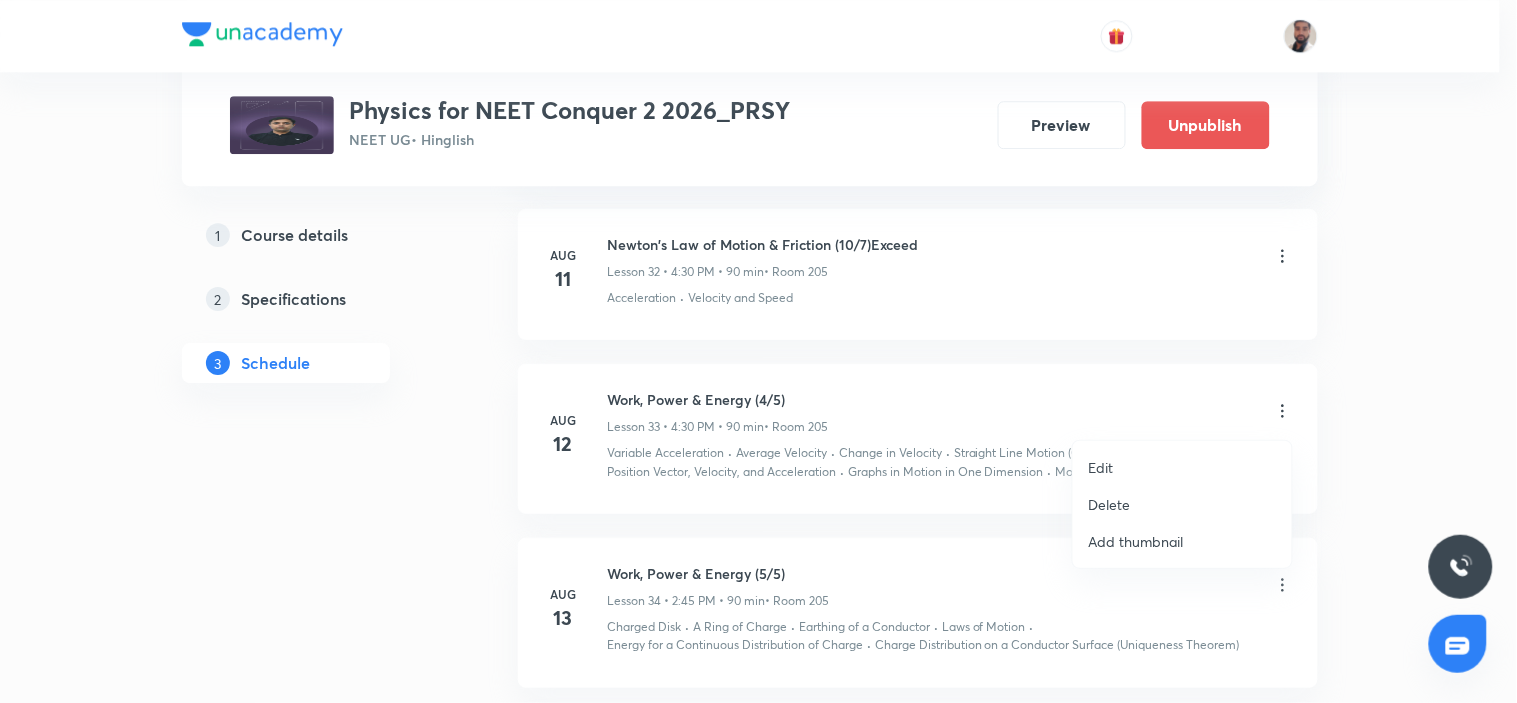 click on "Edit" at bounding box center [1182, 467] 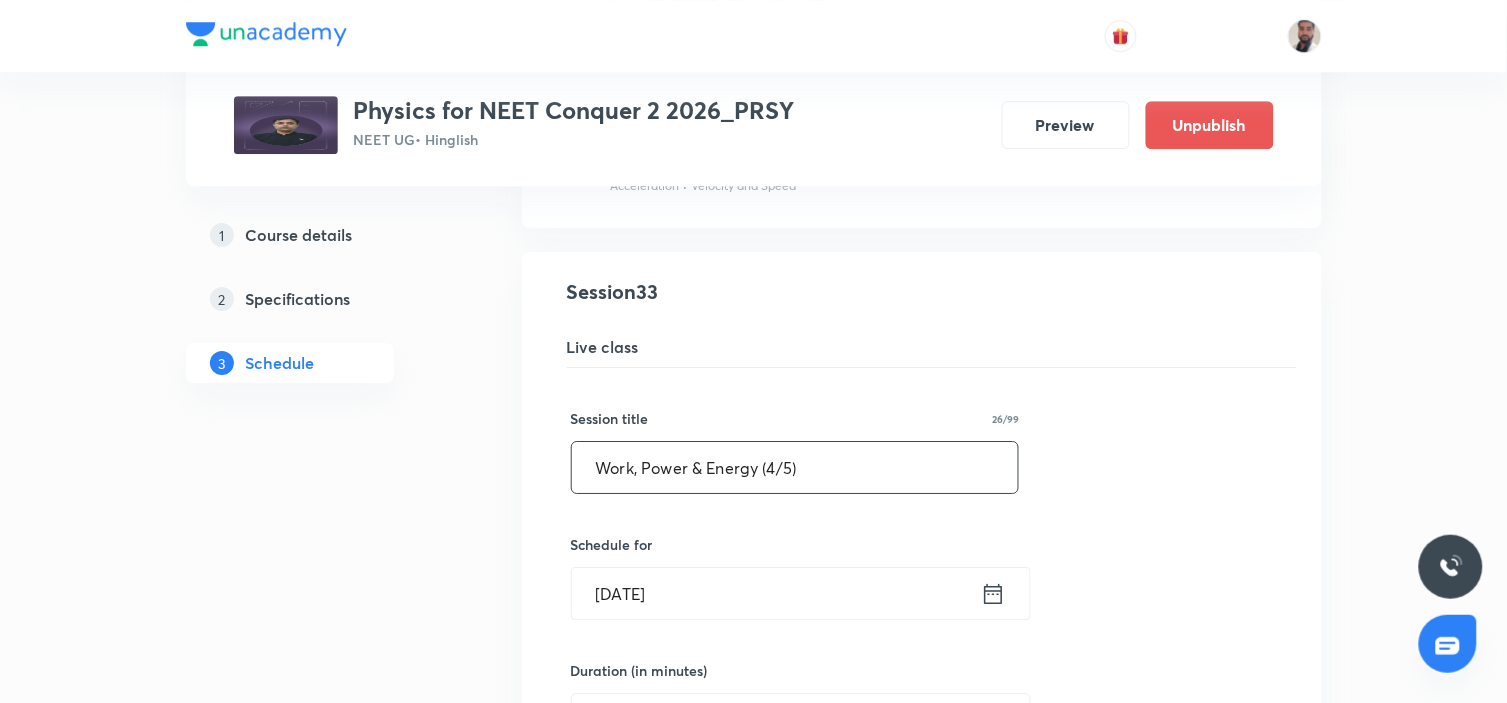 click on "Work, Power & Energy (4/5)" at bounding box center [795, 467] 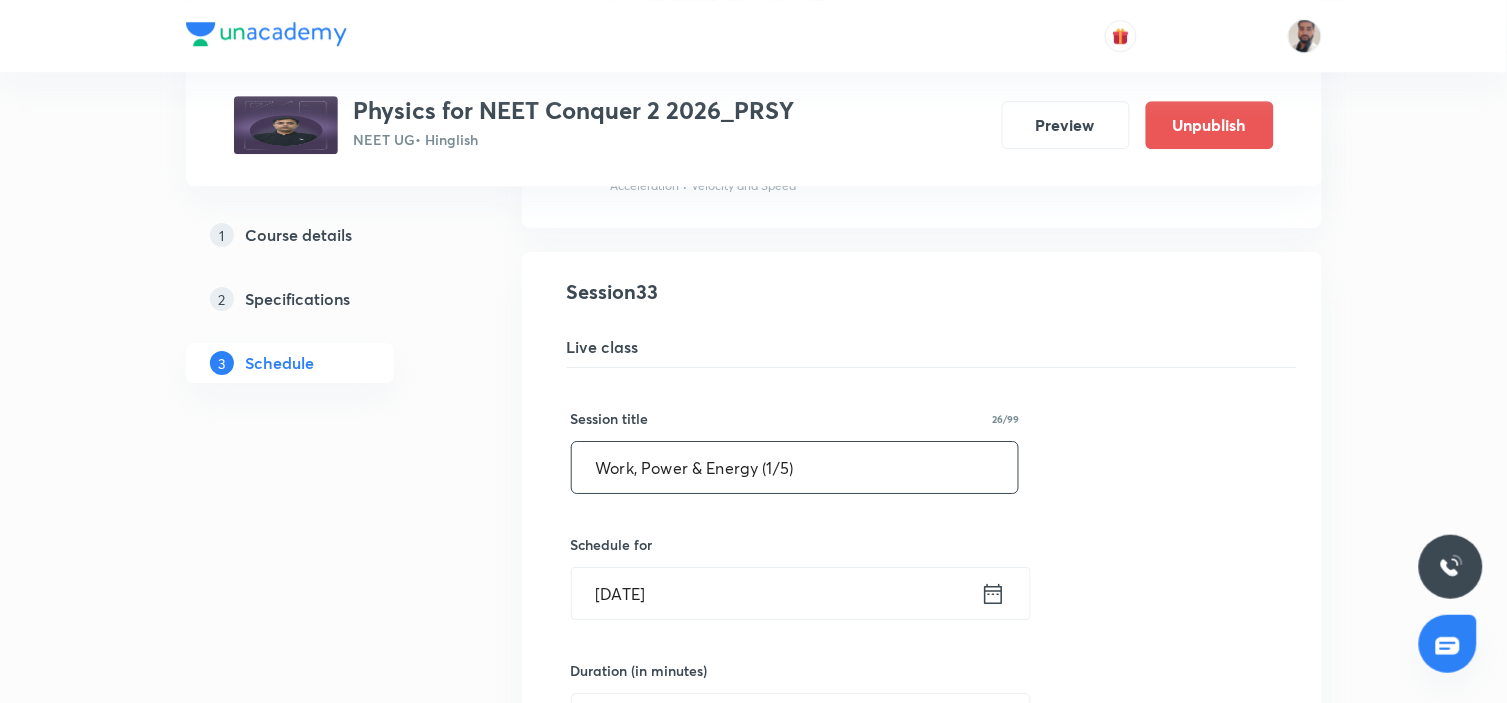 drag, startPoint x: 828, startPoint y: 474, endPoint x: 353, endPoint y: 487, distance: 475.17786 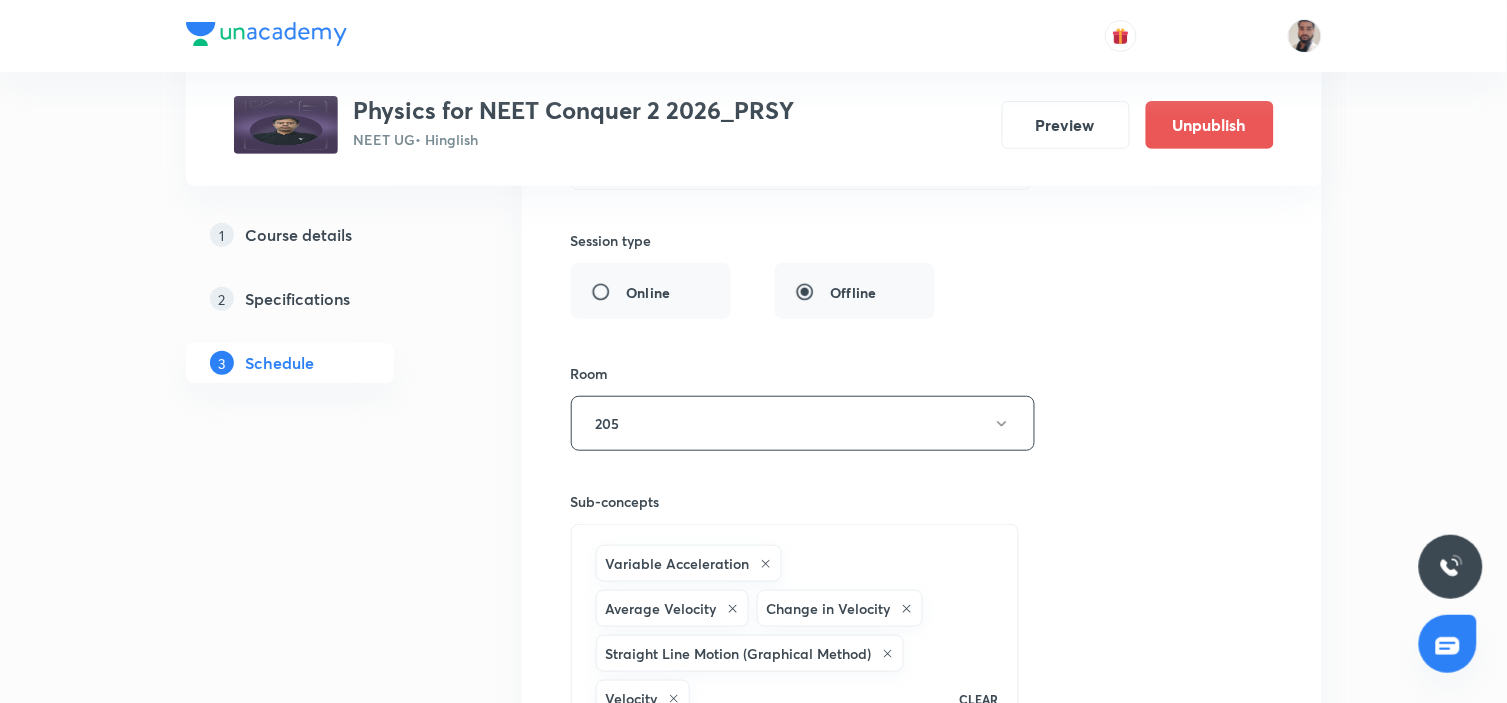 scroll, scrollTop: 6274, scrollLeft: 0, axis: vertical 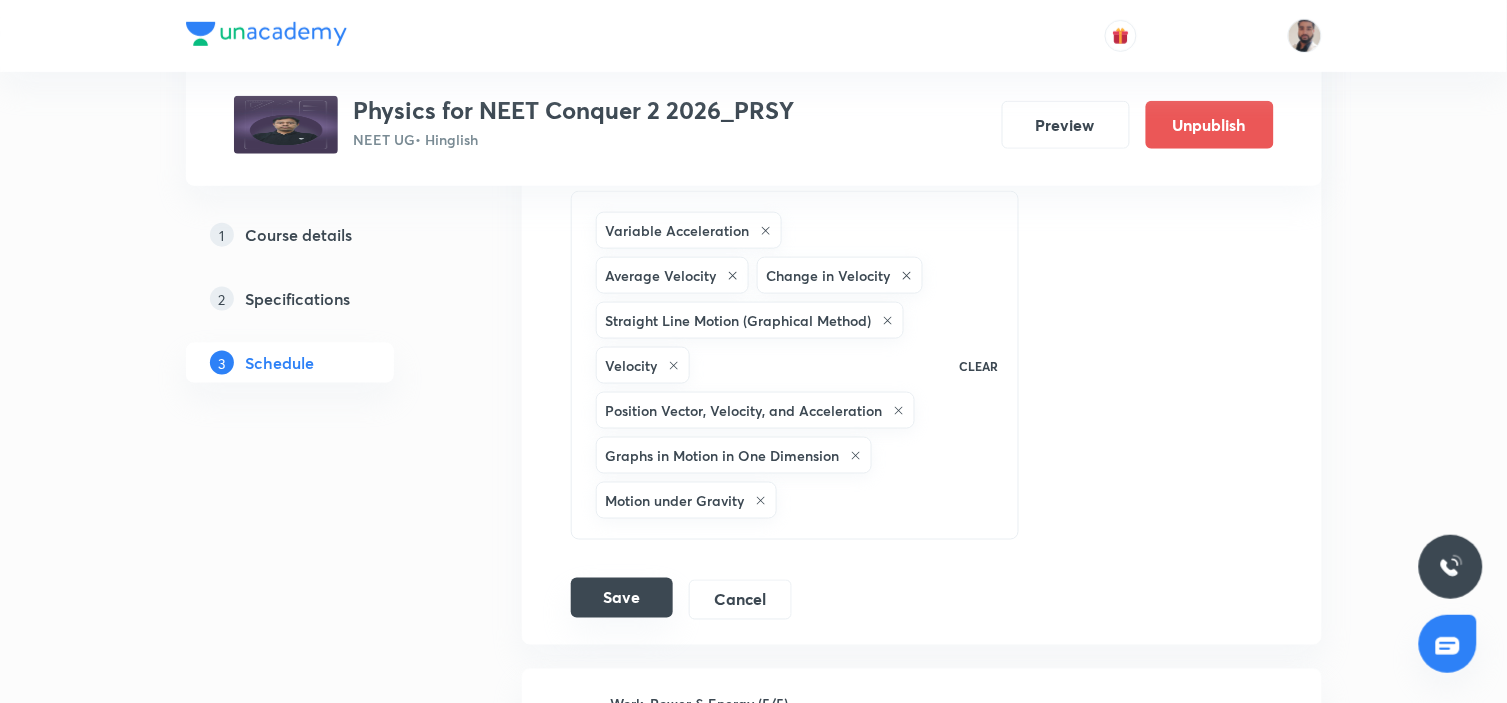 type on "Work, Power & Energy (1/5)" 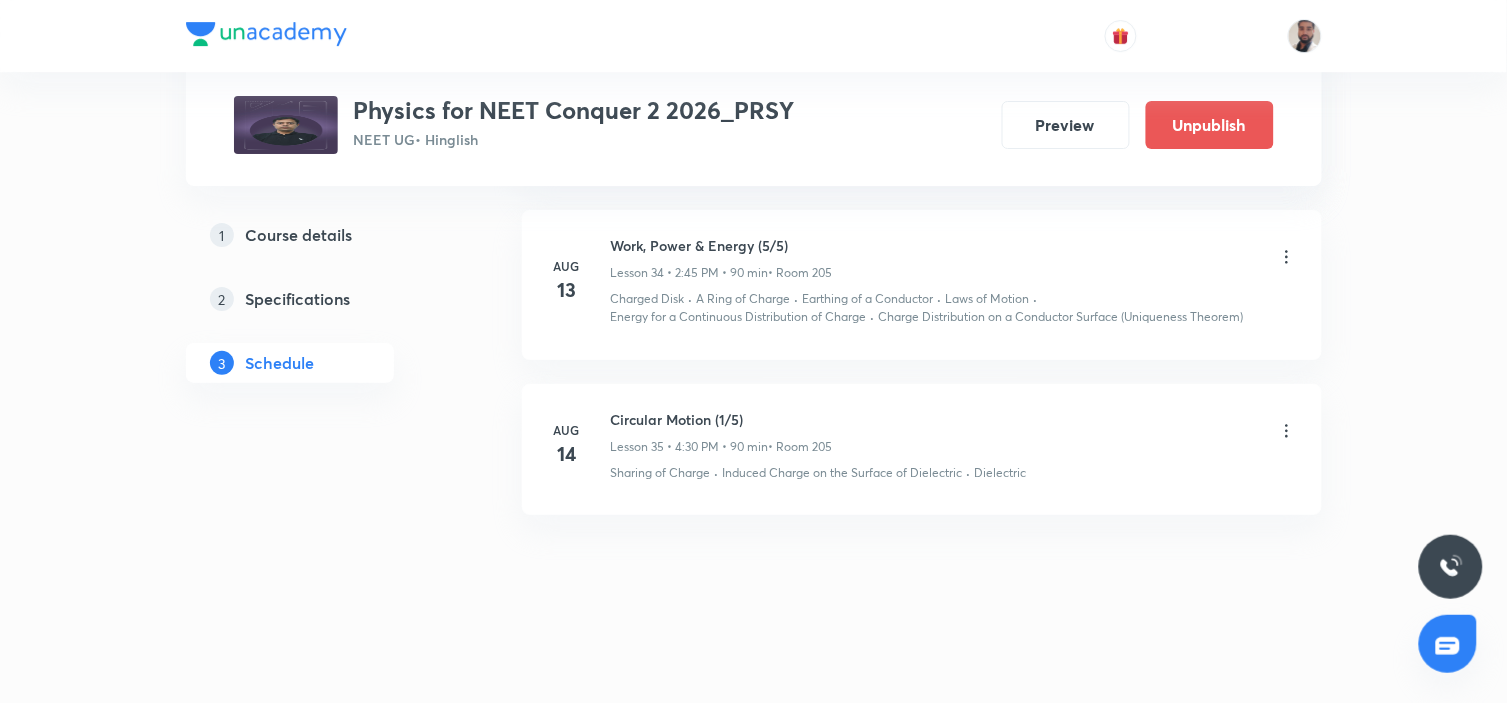 scroll, scrollTop: 5496, scrollLeft: 0, axis: vertical 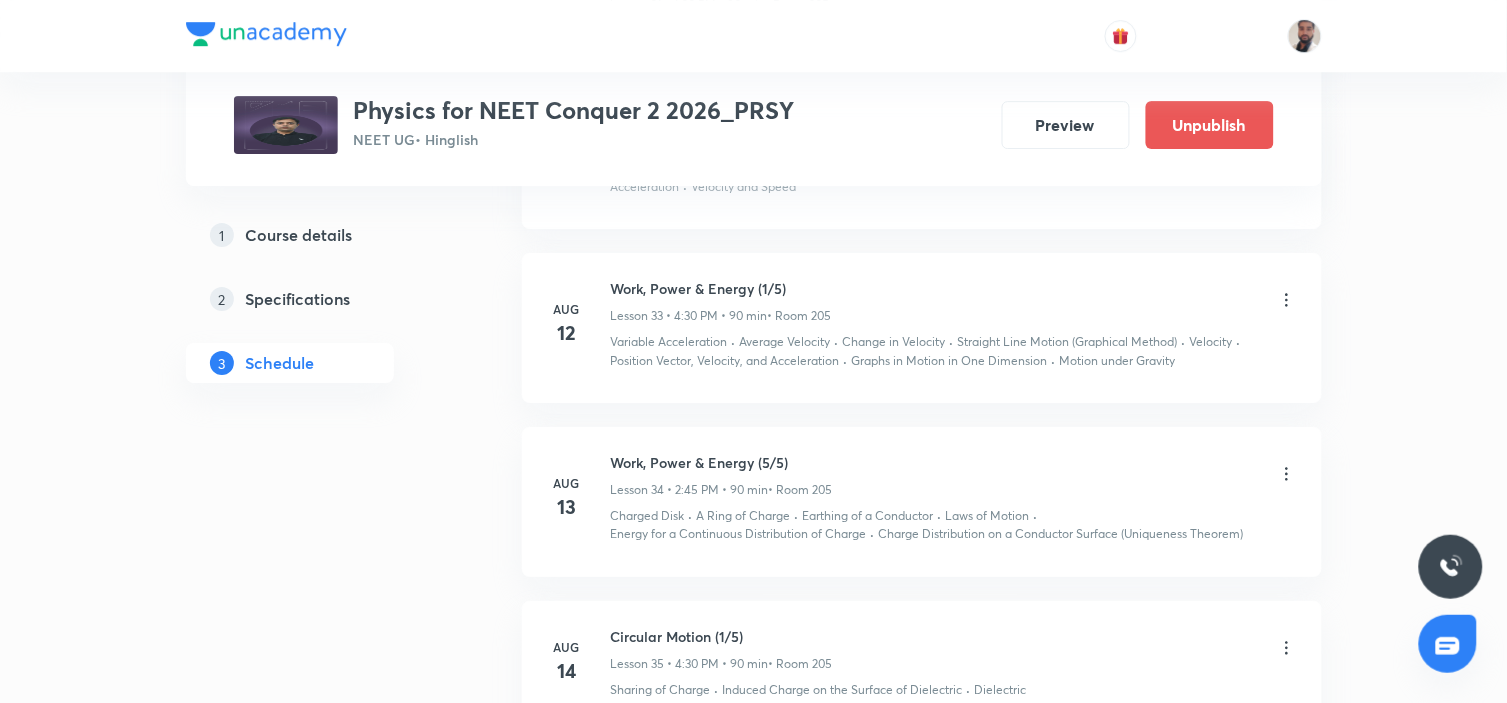 click 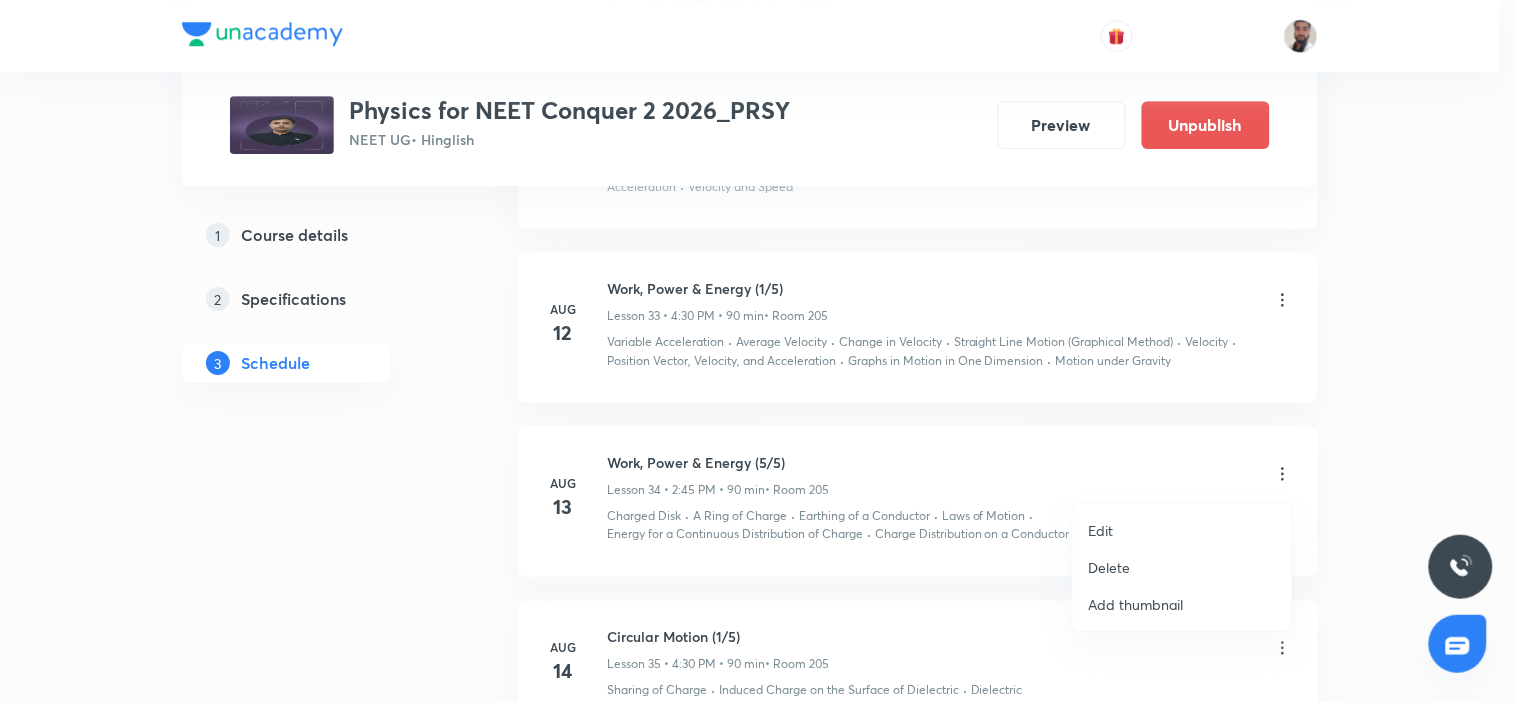 click on "Edit" at bounding box center (1182, 530) 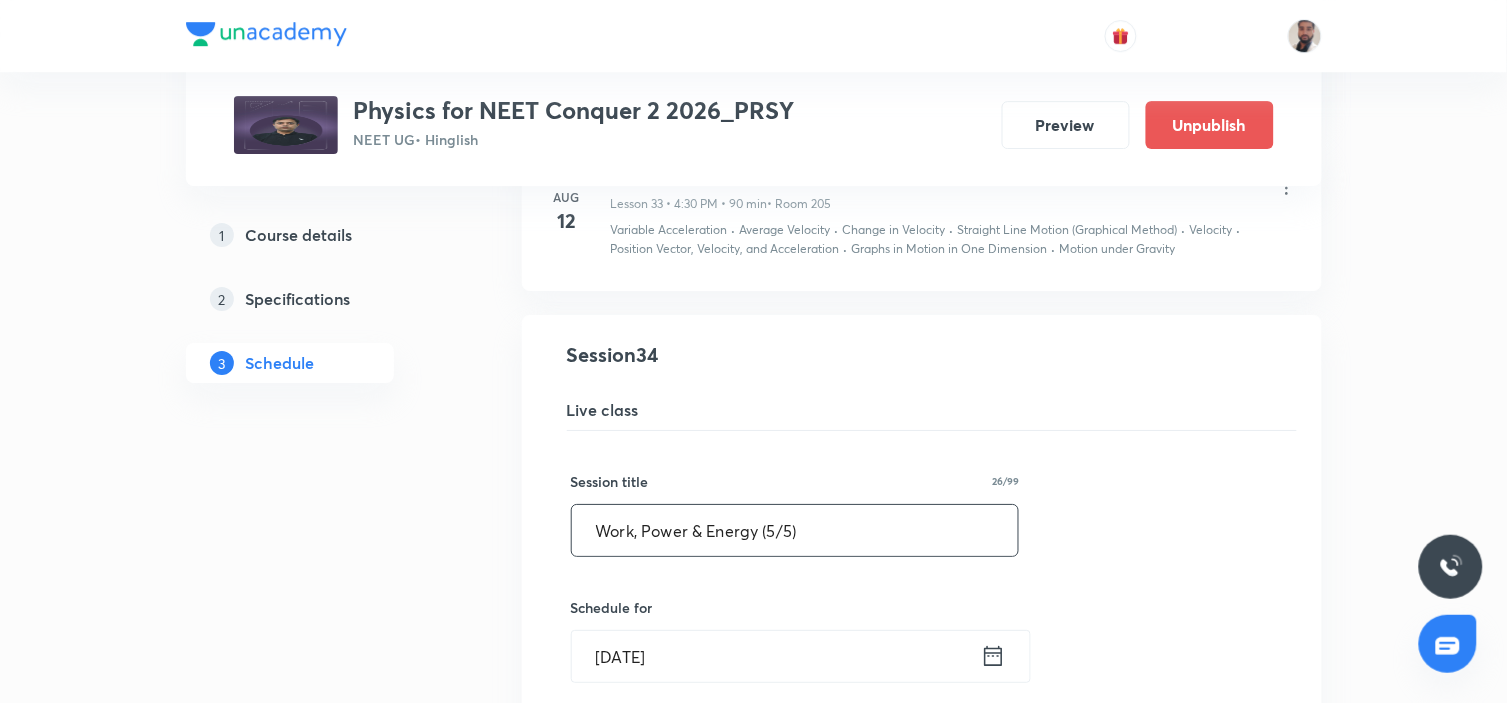 drag, startPoint x: 848, startPoint y: 515, endPoint x: 331, endPoint y: 552, distance: 518.32227 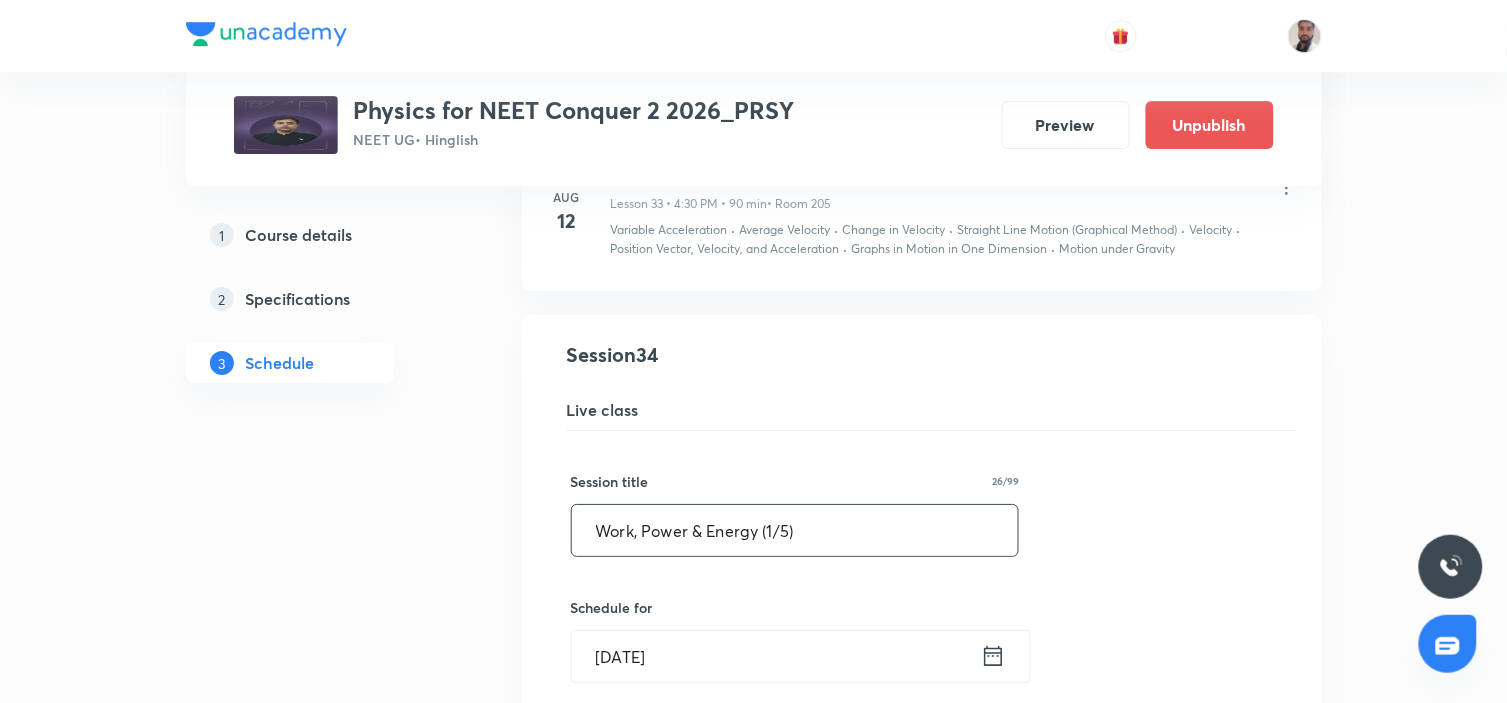 click on "Work, Power & Energy (1/5)" at bounding box center (795, 530) 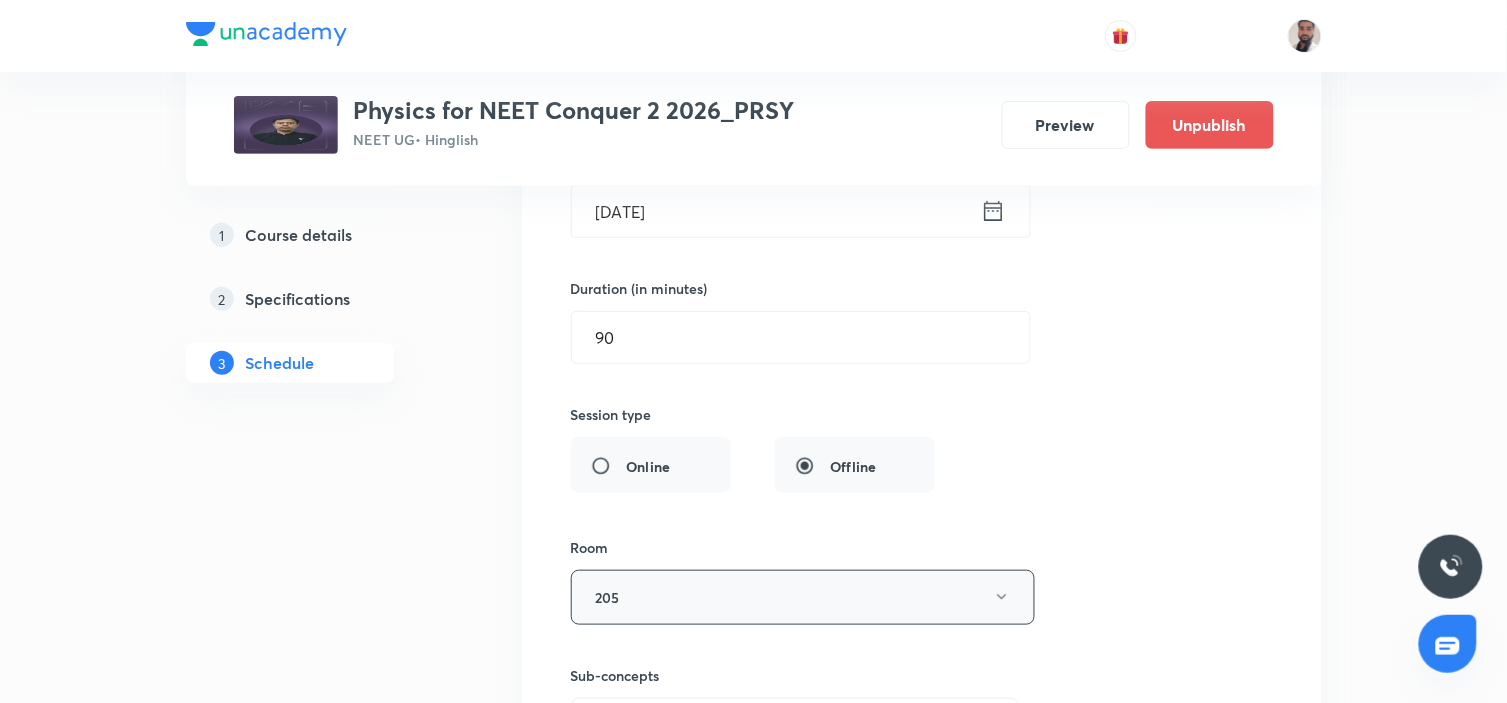 scroll, scrollTop: 6496, scrollLeft: 0, axis: vertical 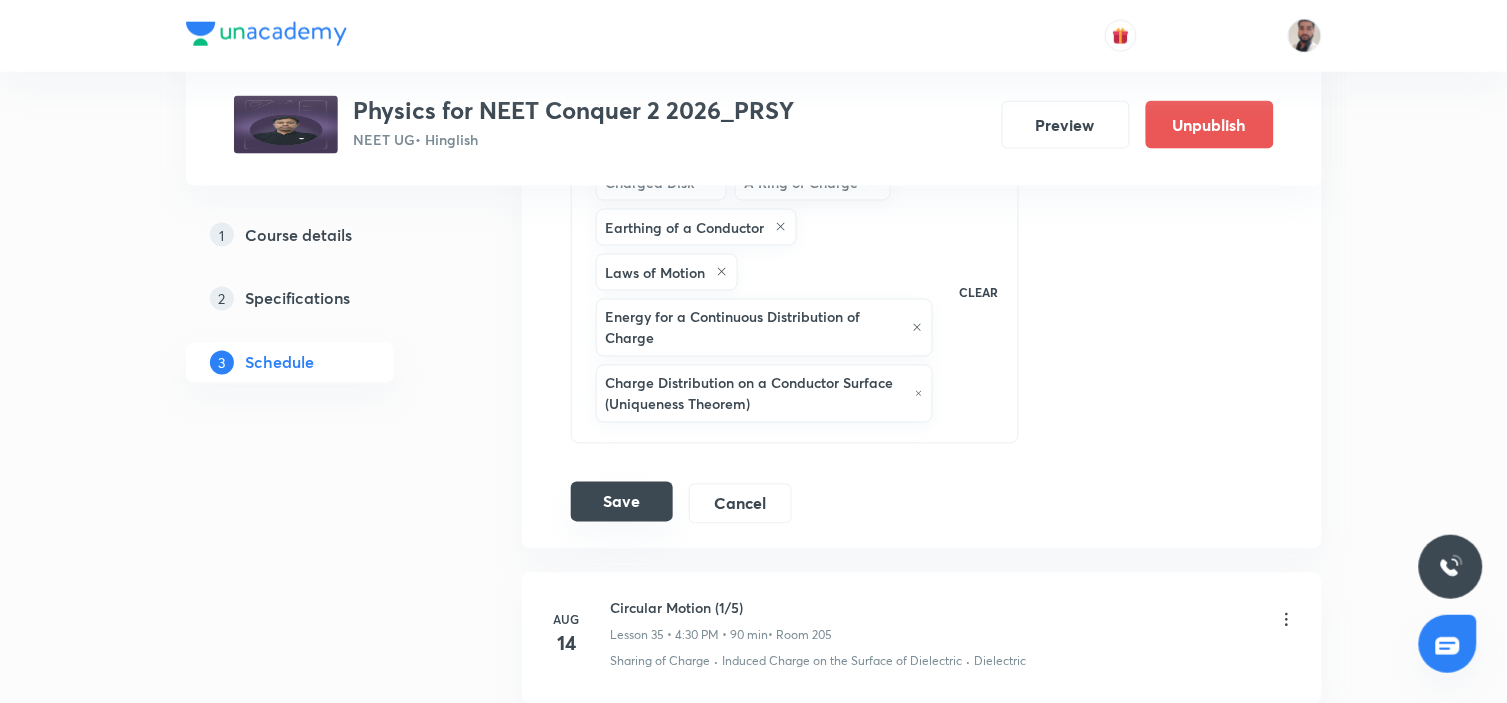 type on "Work, Power & Energy (2/5)" 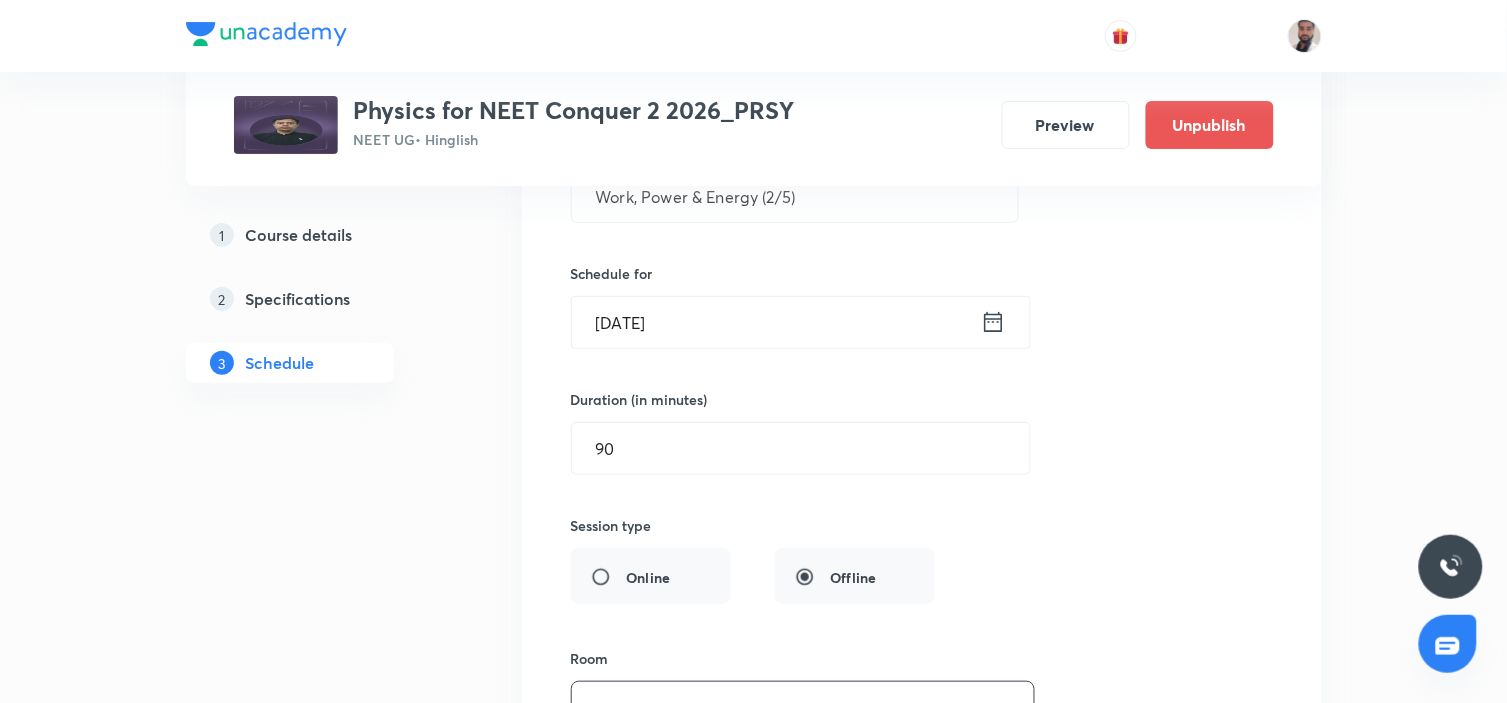 scroll, scrollTop: 5607, scrollLeft: 0, axis: vertical 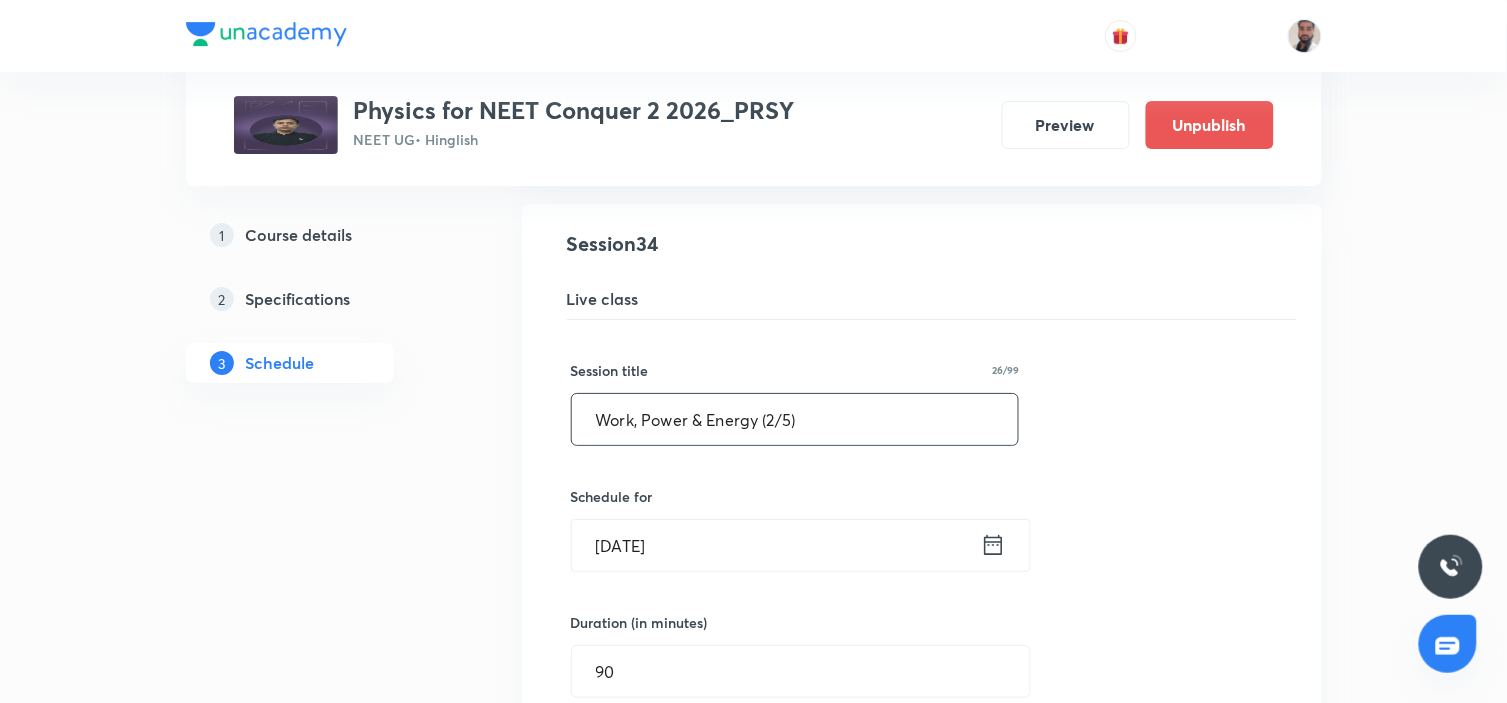 drag, startPoint x: 798, startPoint y: 447, endPoint x: 376, endPoint y: 453, distance: 422.04266 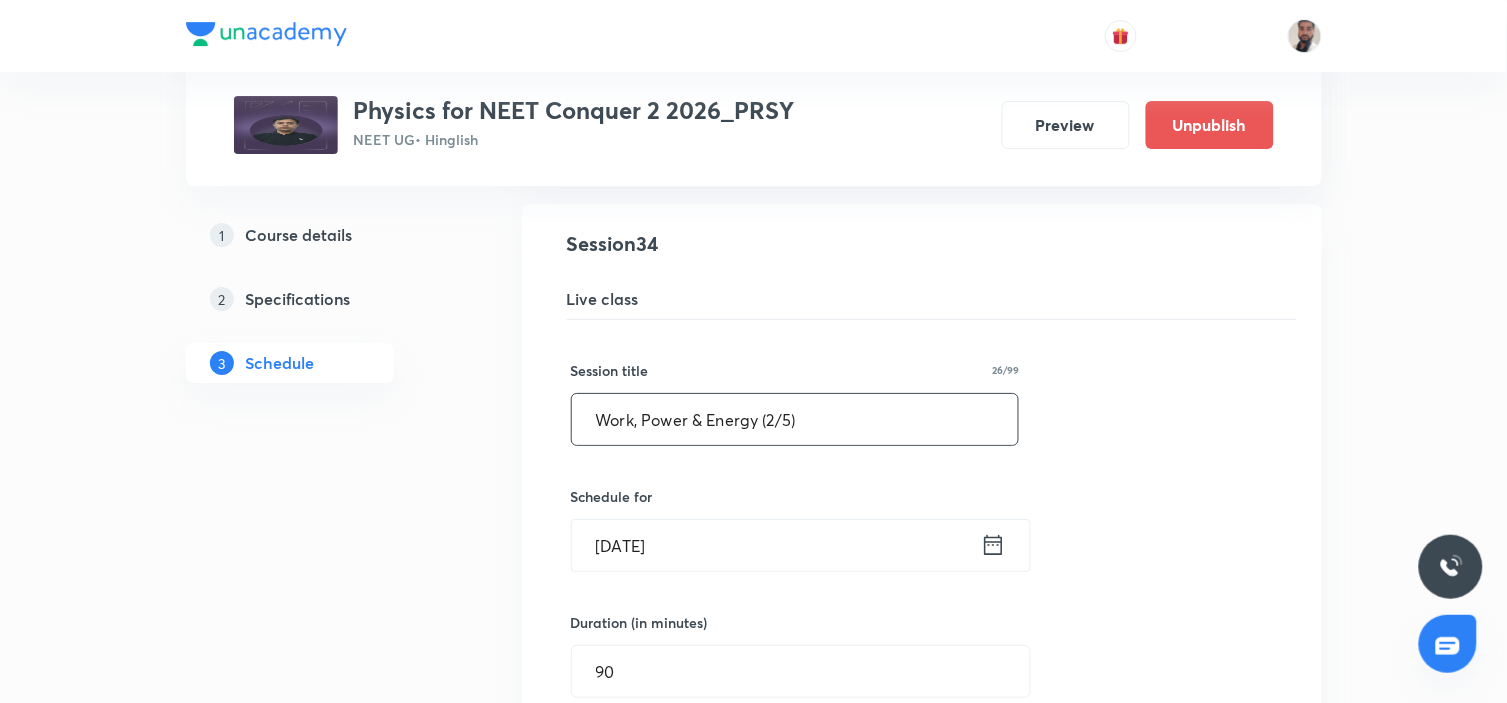 click on "Plus Courses Physics for NEET Conquer 2 2026_PRSY NEET UG  • Hinglish Preview Unpublish 1 Course details 2 Specifications 3 Schedule Schedule 35  classes Jun 30 Bridge Course Lesson 1 • 4:30 PM • 90 min  • Room 205 Applications of Dimensional Analysis · Significant Figures · Physical quantity Jul 2 Bridge Course Lesson 2 • 4:30 PM • 90 min  • Room 205 System of Units · Units of Physical Quantities Jul 3 Bridge Course Lesson 3 • 4:30 PM • 90 min  • Room 205 Product of Two Vectors · Unit and Dimension · Subtraction of Vectors · Dimensions of Some Mathematical Functions · System of Units · Units of Physical Quantities Jul 5 Bridge Course Lesson 4 • 4:30 PM • 90 min  • Room 205 Unit and Dimension · Dimensions of Some Mathematical Functions · Cross Product Jul 7 Bridge Course Lesson 5 • 4:30 PM • 90 min  • Room 205 Physics Previous Year Question · Zero Error · Screw Gauge · Elementary Algebra · Vernier Callipers · Errors of Measurement Jul 8 Bridge Course · Jul" at bounding box center [754, -1875] 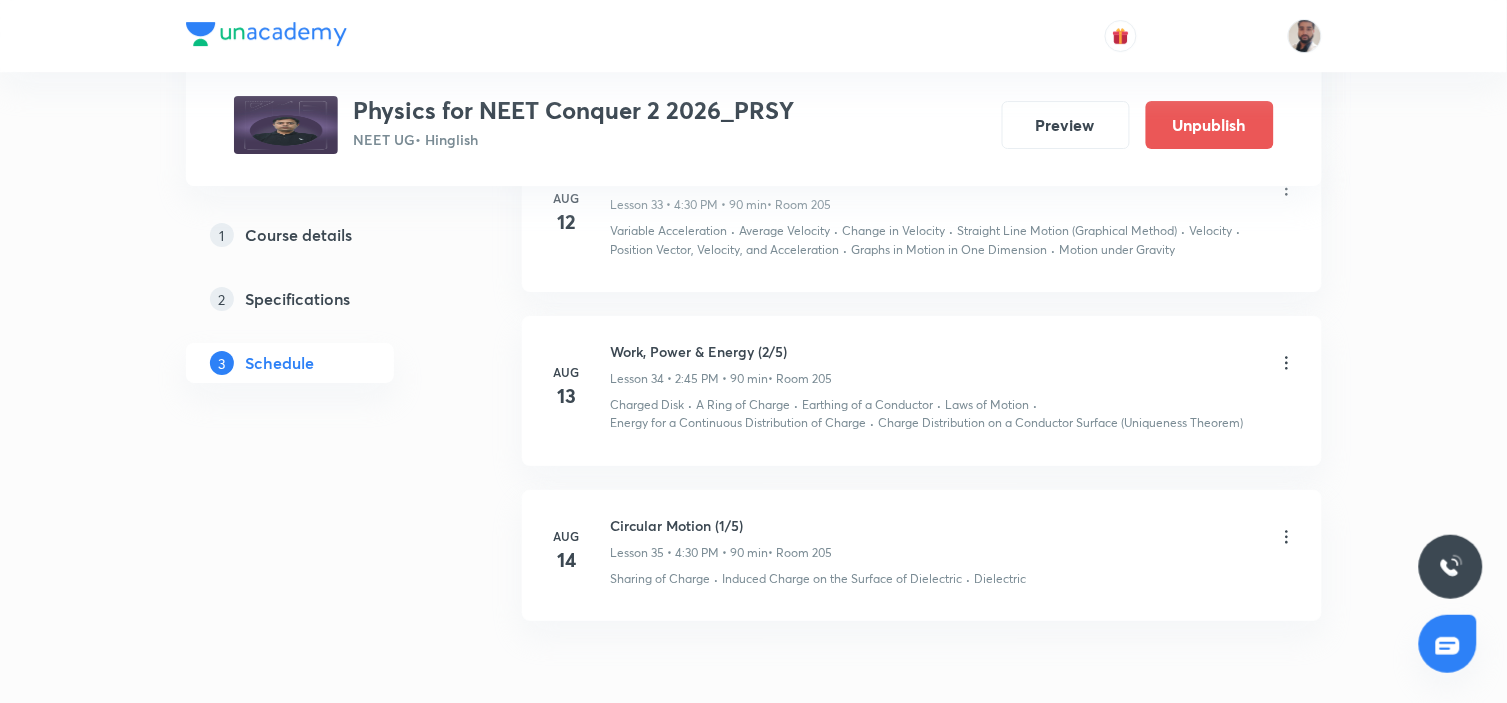 click 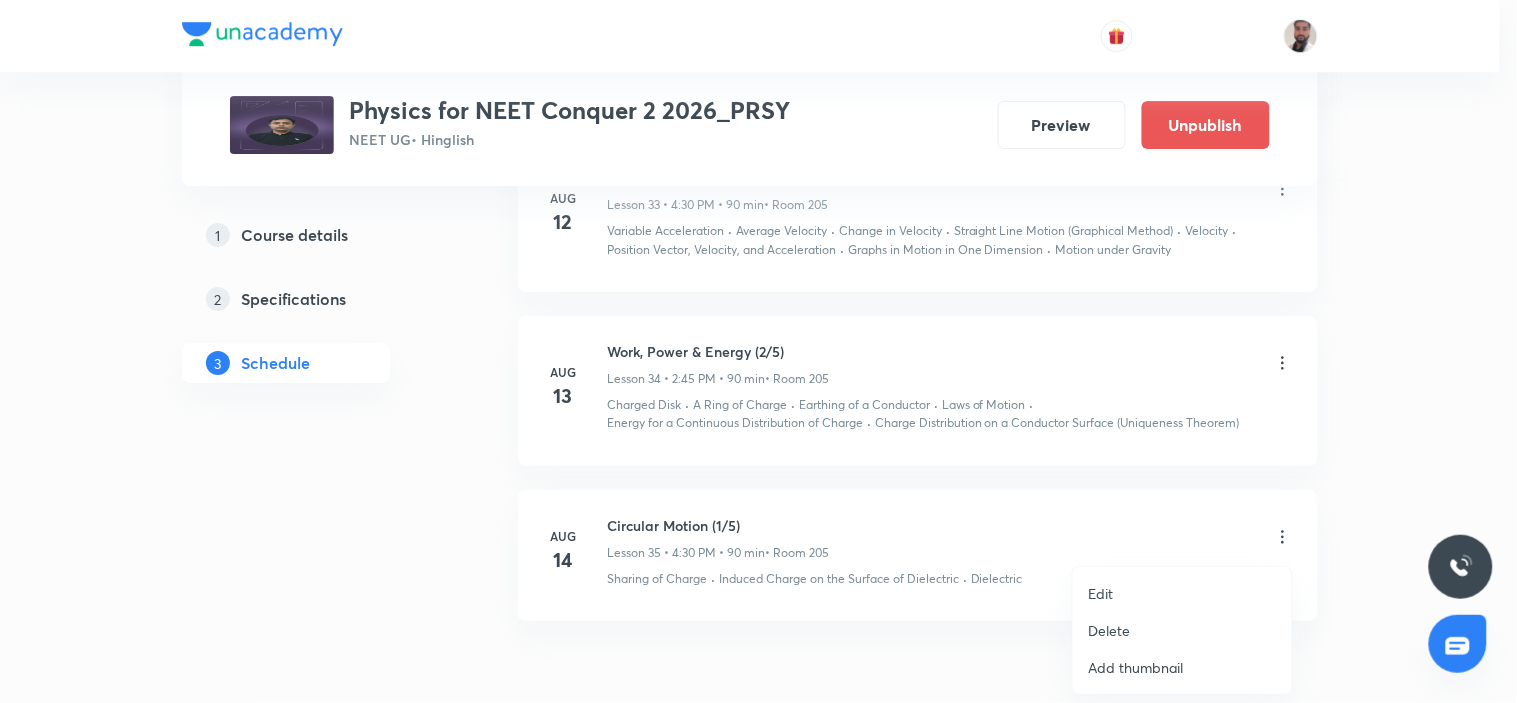 click on "Edit" at bounding box center (1101, 593) 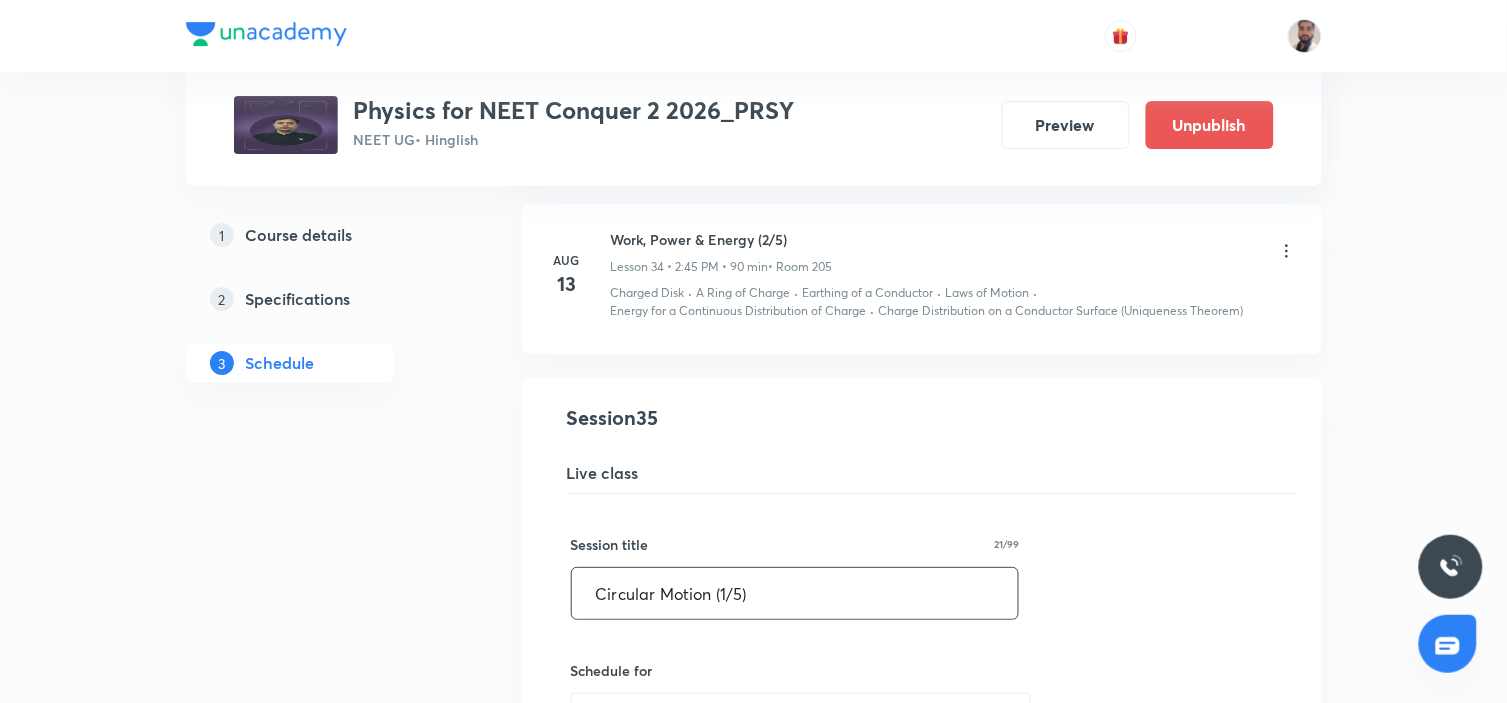 drag, startPoint x: 777, startPoint y: 592, endPoint x: 300, endPoint y: 612, distance: 477.4191 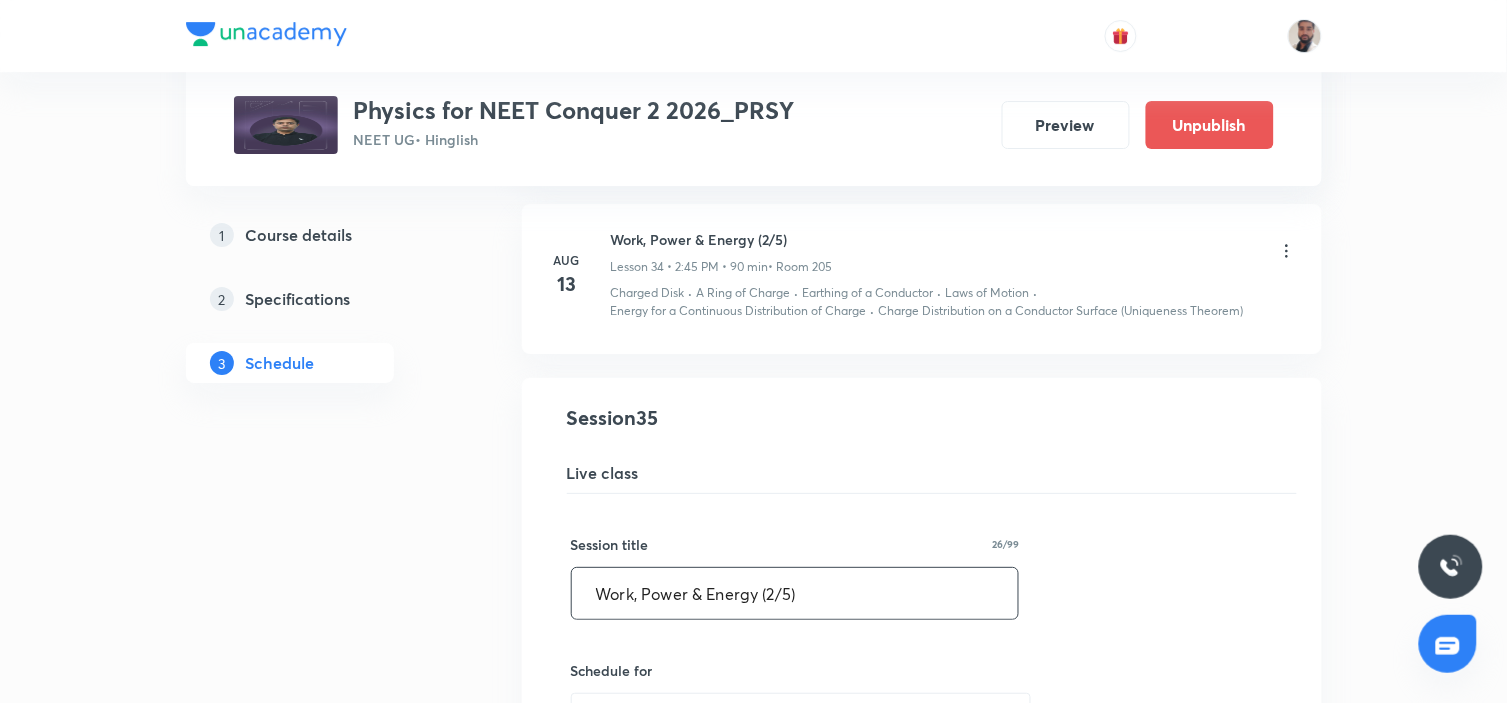 click on "Work, Power & Energy (2/5)" at bounding box center [795, 593] 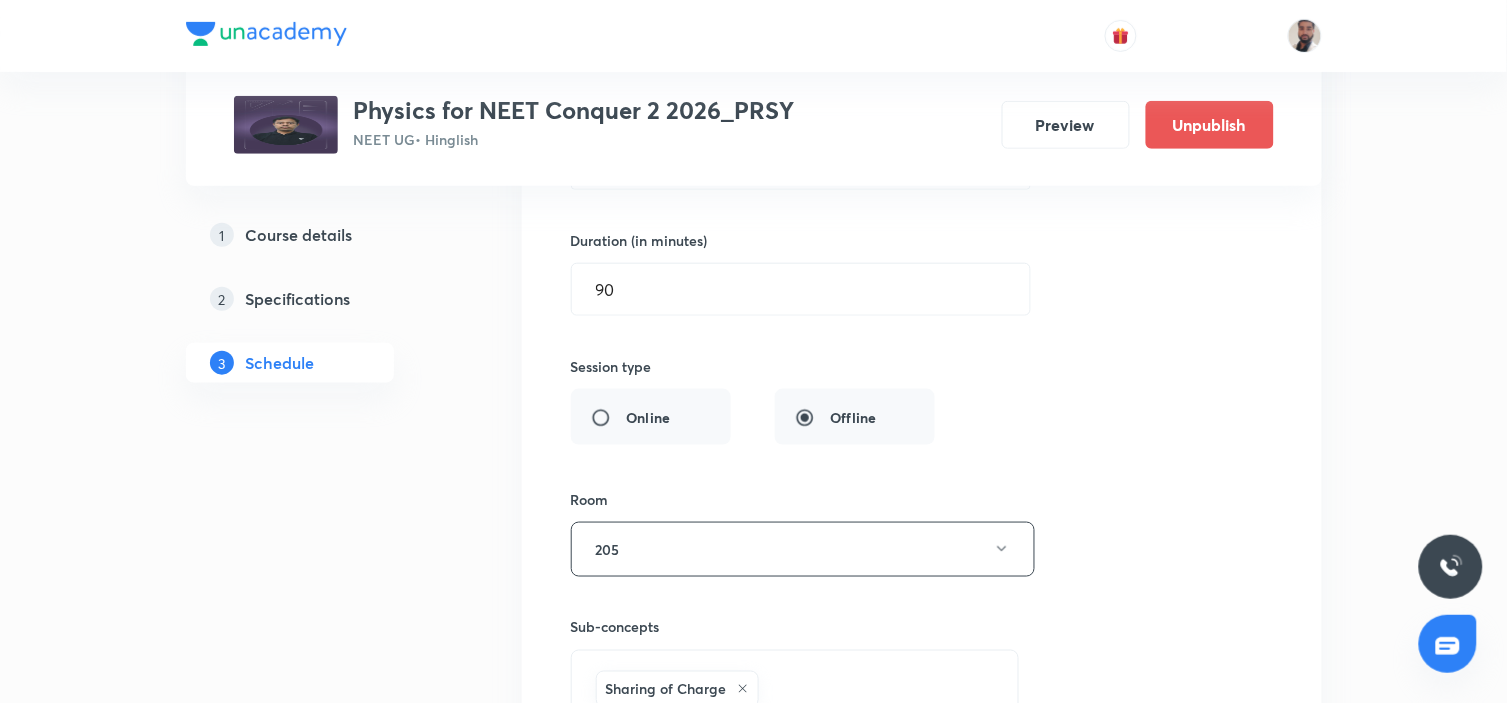scroll, scrollTop: 6580, scrollLeft: 0, axis: vertical 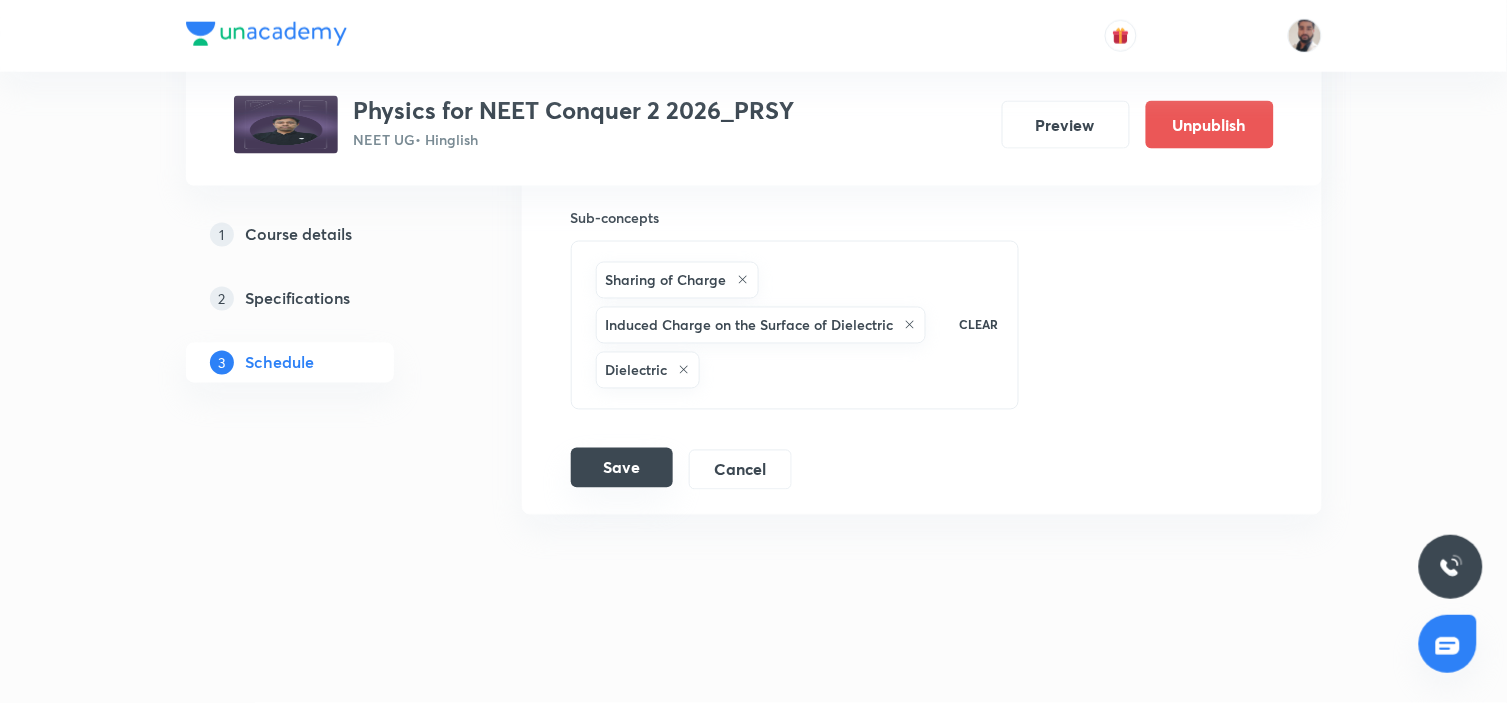 type on "Work, Power & Energy (3/5)" 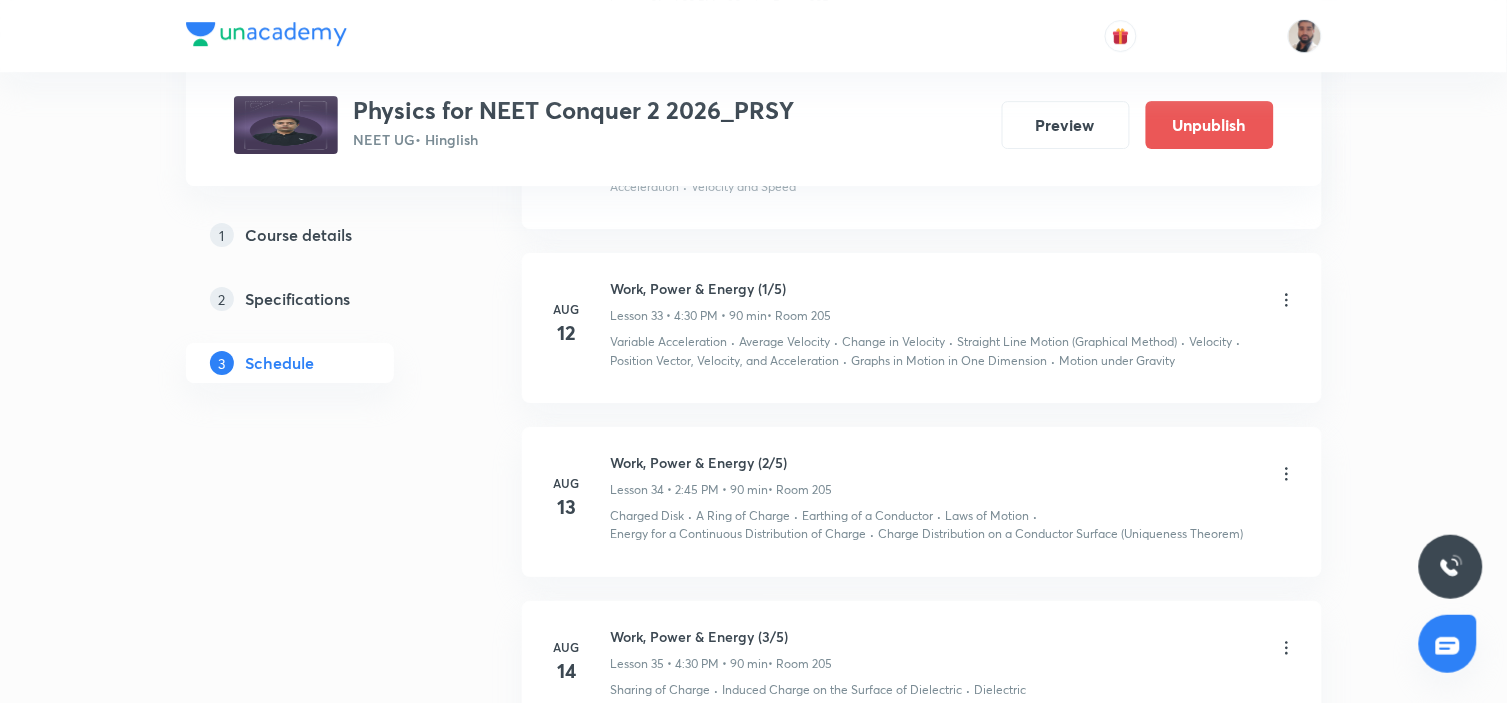 scroll, scrollTop: 5163, scrollLeft: 0, axis: vertical 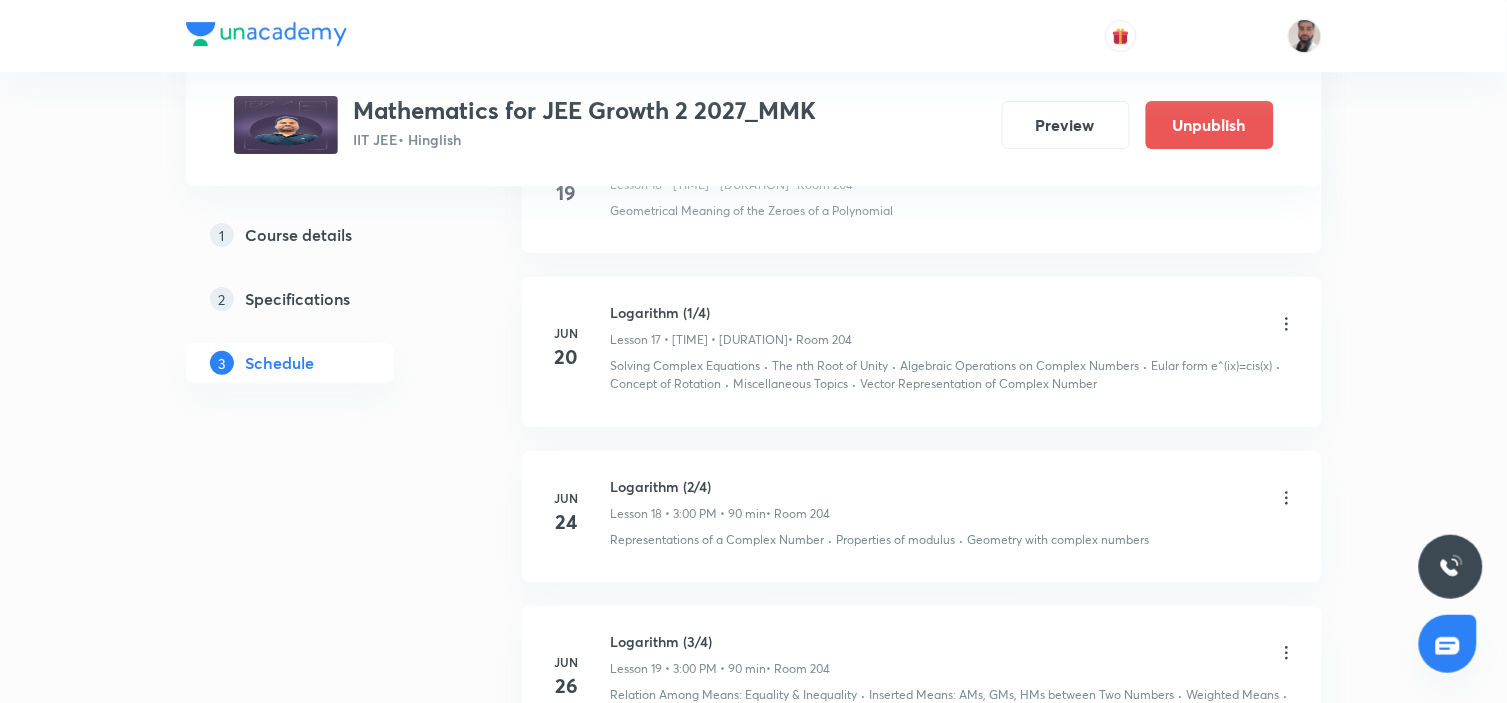 click on "Plus Courses Mathematics for JEE Growth 2 2027_MMK IIT JEE  • Hinglish Preview Unpublish 1 Course details 2 Specifications 3 Schedule Schedule 42  classes Session  43 Live class Session title 0/99 ​ Schedule for [MONTH] [DAY], [YEAR], [TIME] ​ Duration (in minutes) ​   Session type Online Offline Room Select centre room Sub-concepts Select concepts that wil be covered in this session Add Cancel [MONTH] [DAY] Fundamental of Mathematics (1/15) Lesson 1 • [TIME] • [DURATION]  • Room [NUMBER] Geometrical meaning of Roots of an equation · Points in solving an equation [MONTH] [DAY] Fundamental of Mathematics (2/15) Lesson 2 • [TIME] • [DURATION]  • Room [NUMBER] Location of roots [MONTH] [DAY] Fundamental of Mathematics (3/15) Lesson 3 • [TIME] • [DURATION]  • Room [NUMBER] Remainder and factor theorems [MONTH] [DAY] Fundamental of Mathematics (4/15) Lesson 4 • [TIME] • [DURATION]  • Room [NUMBER] Nature of Roots: Real, Imaginary, and Integer · Degree, Value Based & Equation [MONTH] [DAY] Fundamental of Mathematics (5/15)  • Room [NUMBER] · Permutation" at bounding box center (753, 518) 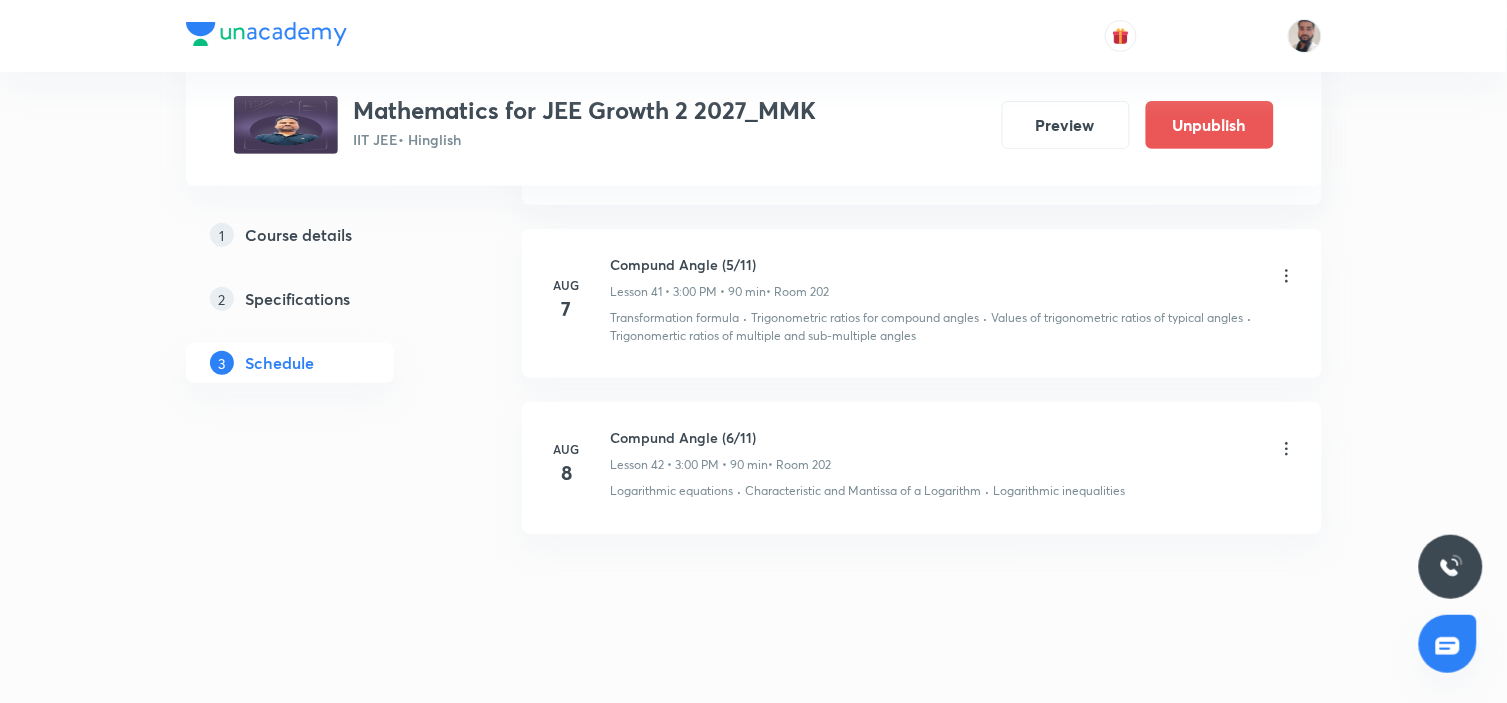 scroll, scrollTop: 7886, scrollLeft: 0, axis: vertical 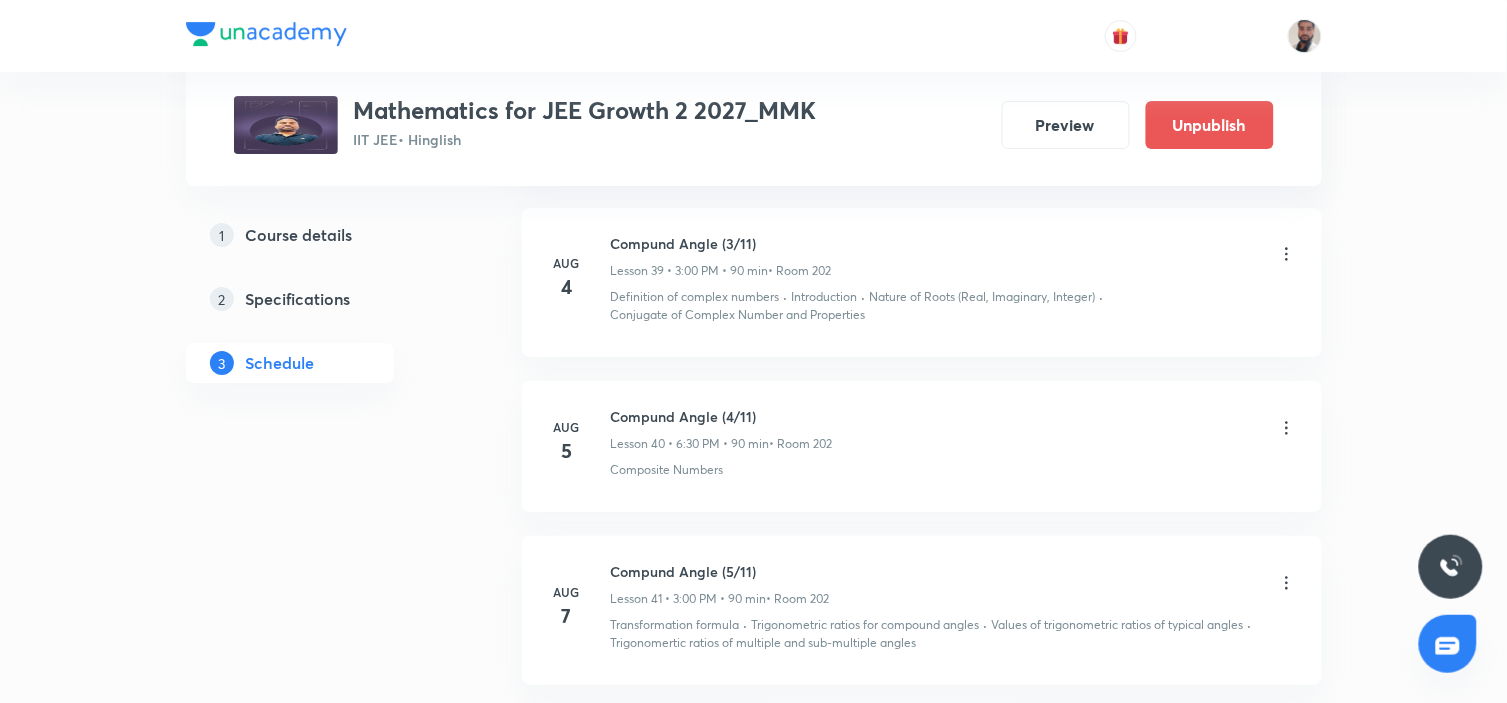 click 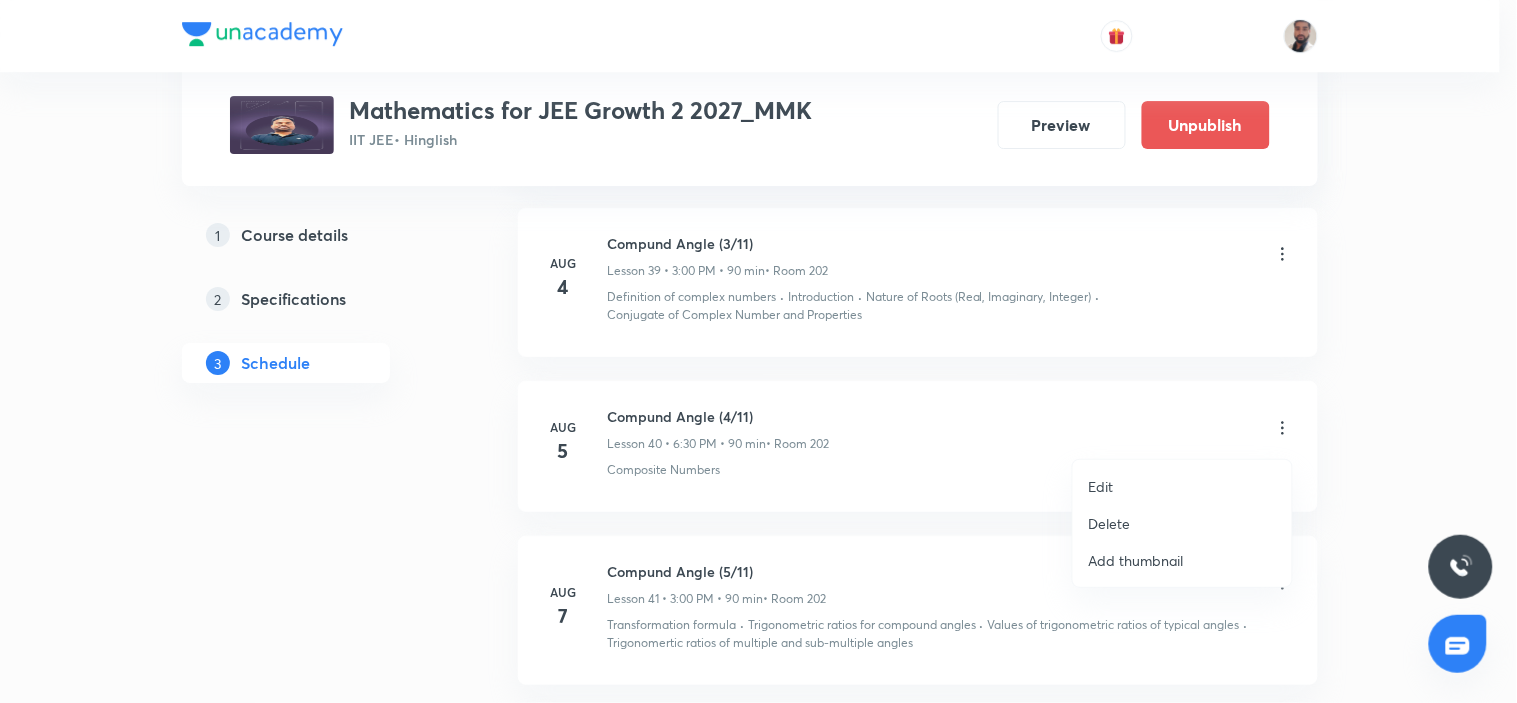 click on "Delete" at bounding box center (1110, 523) 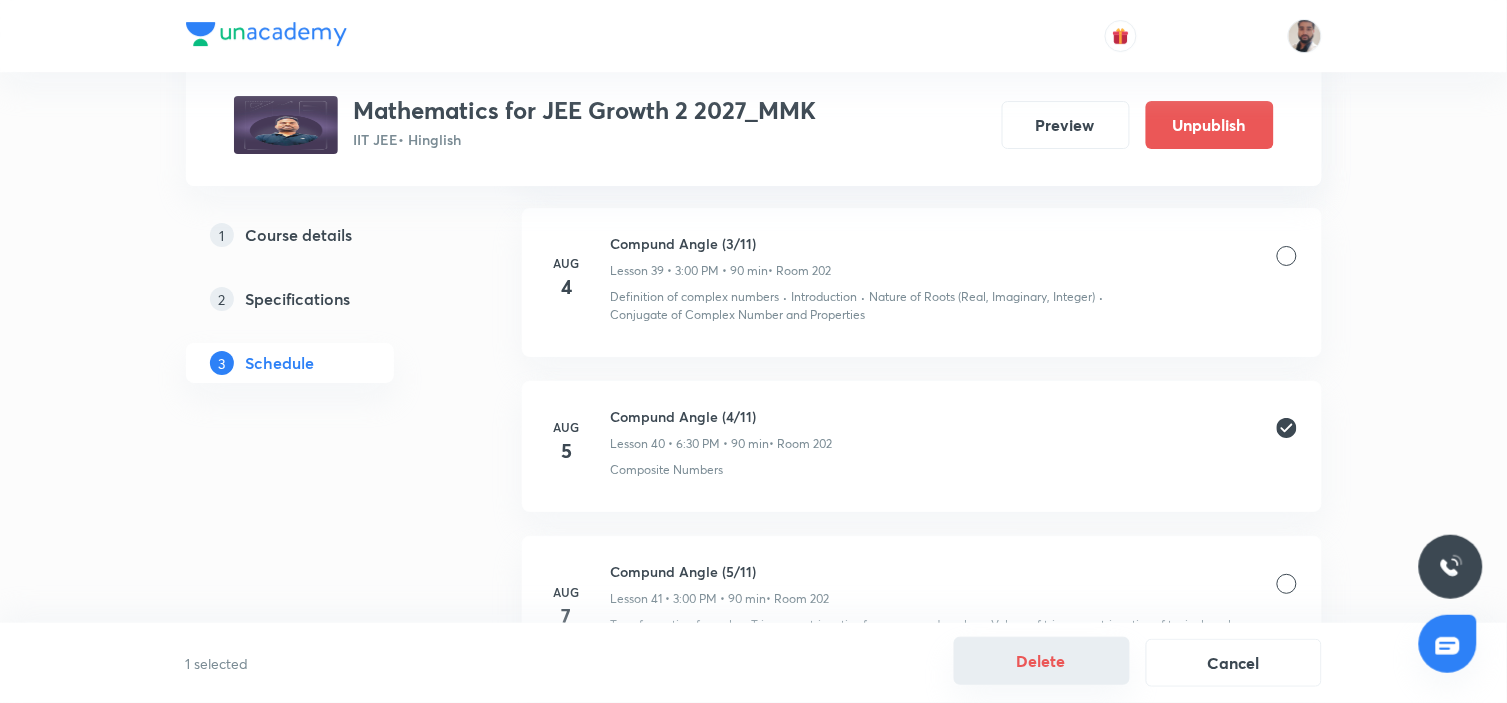 click on "Delete" at bounding box center (1042, 661) 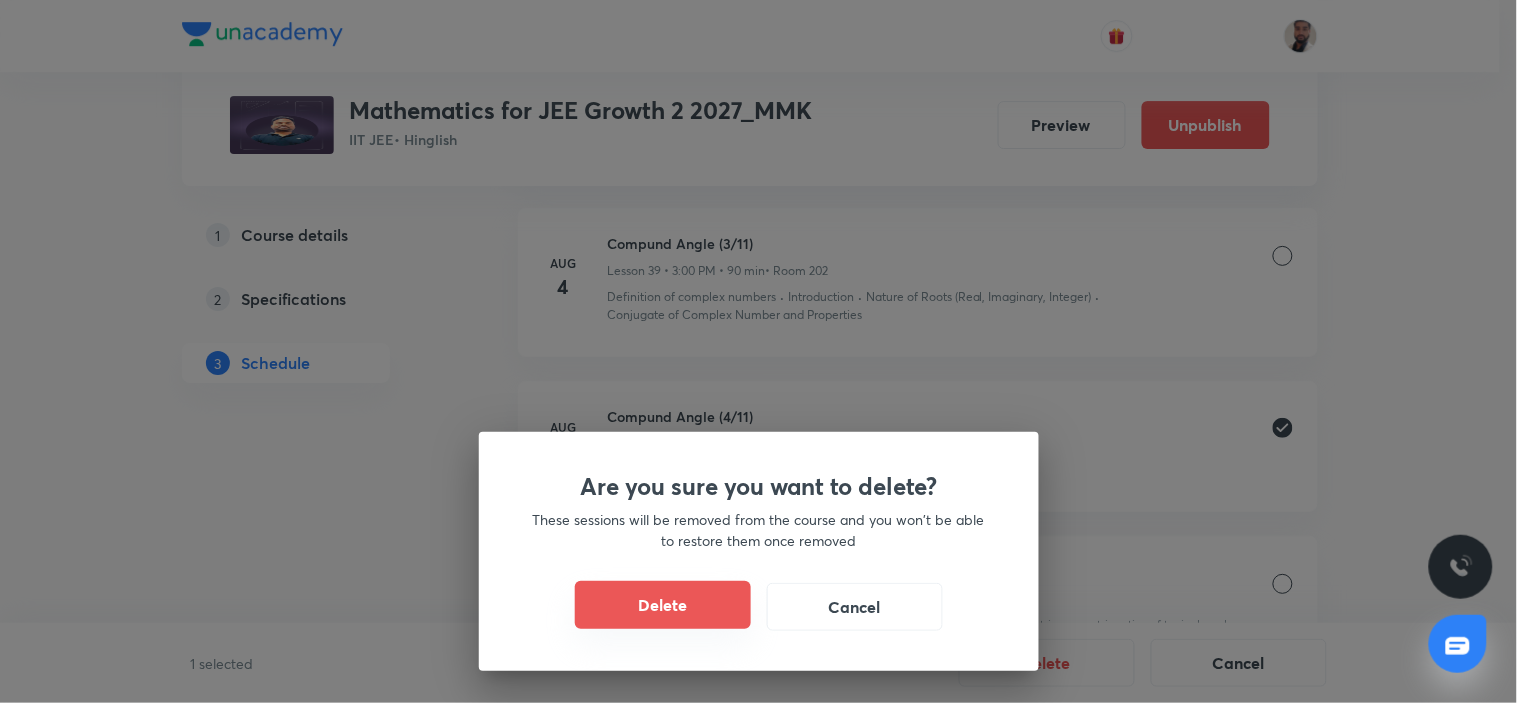 click on "Delete" at bounding box center [663, 605] 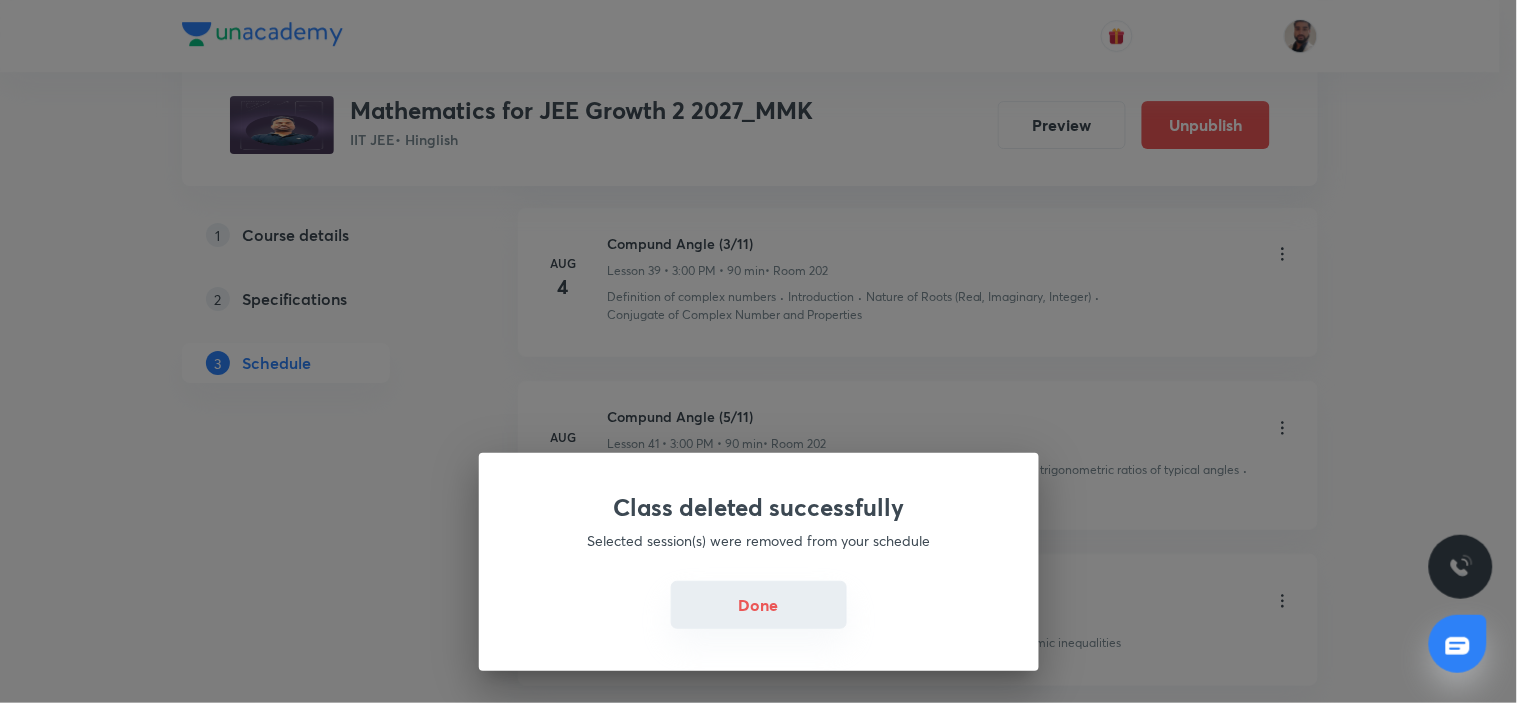 click on "Done" at bounding box center [759, 605] 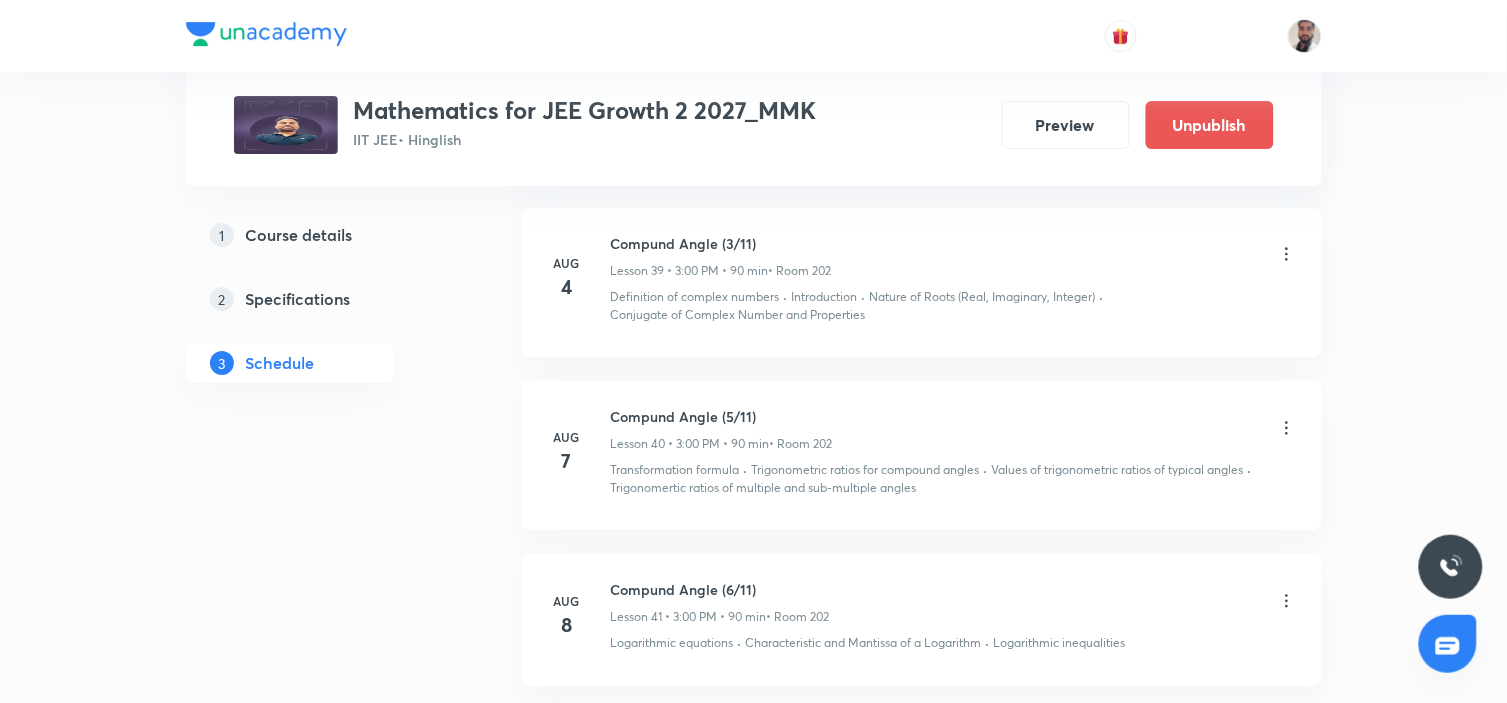 click 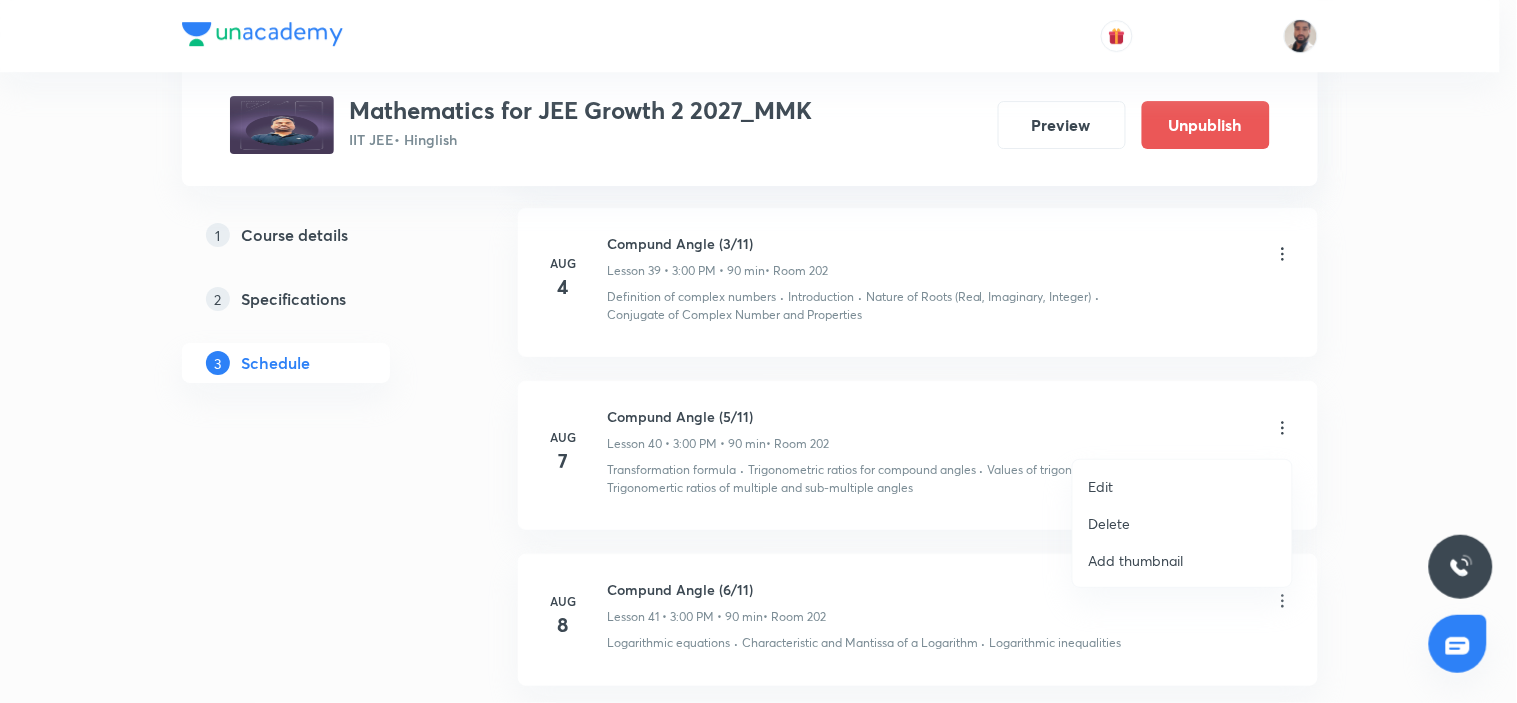 click on "Edit" at bounding box center [1182, 486] 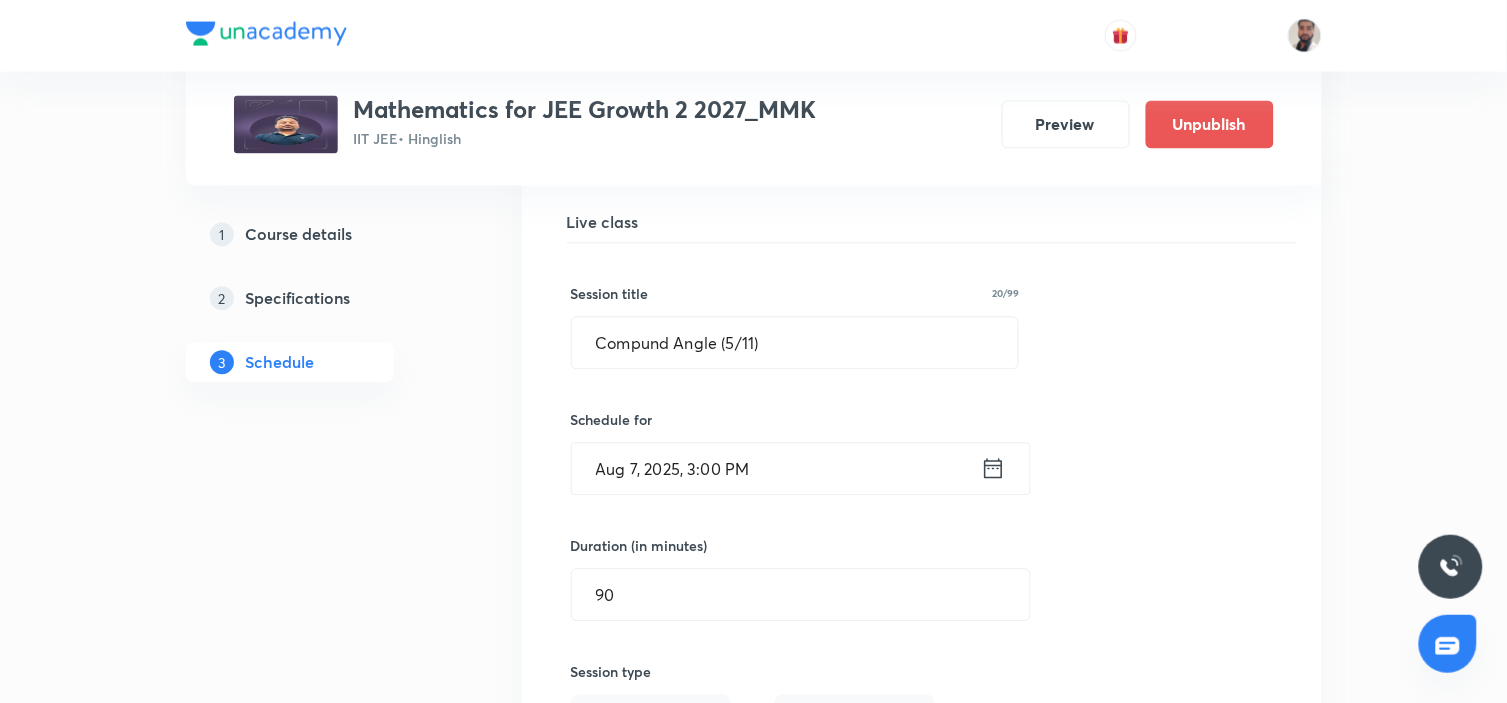 scroll, scrollTop: 6664, scrollLeft: 0, axis: vertical 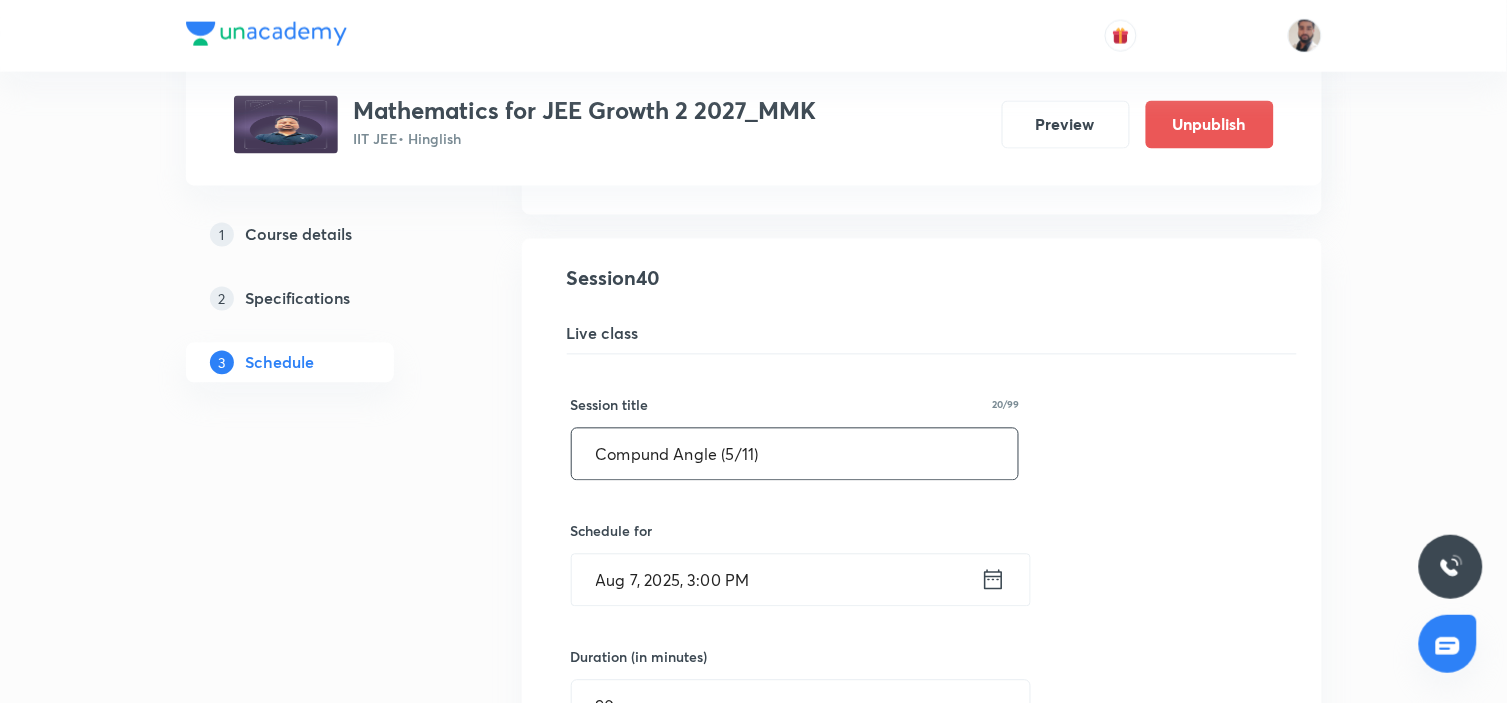click on "Compund Angle (5/11)" at bounding box center [795, 454] 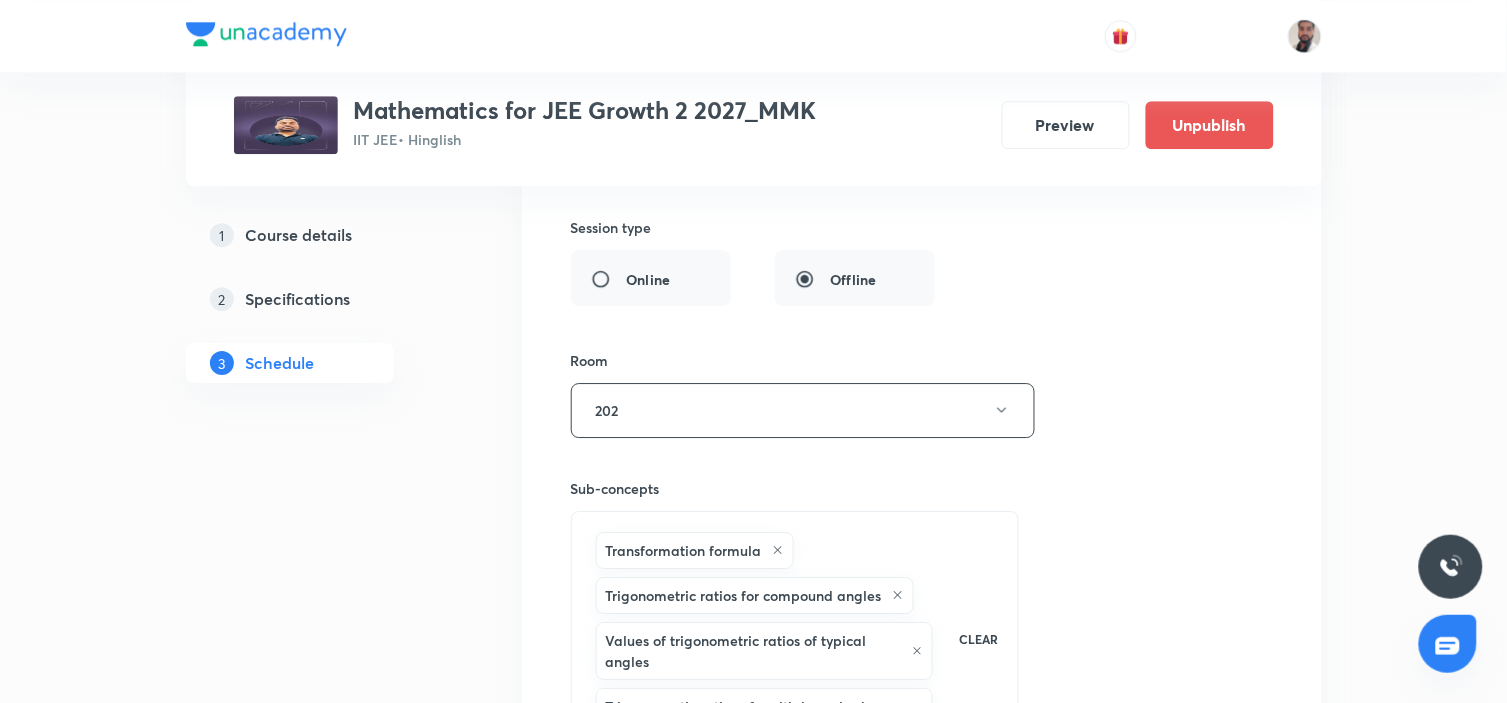 scroll, scrollTop: 7553, scrollLeft: 0, axis: vertical 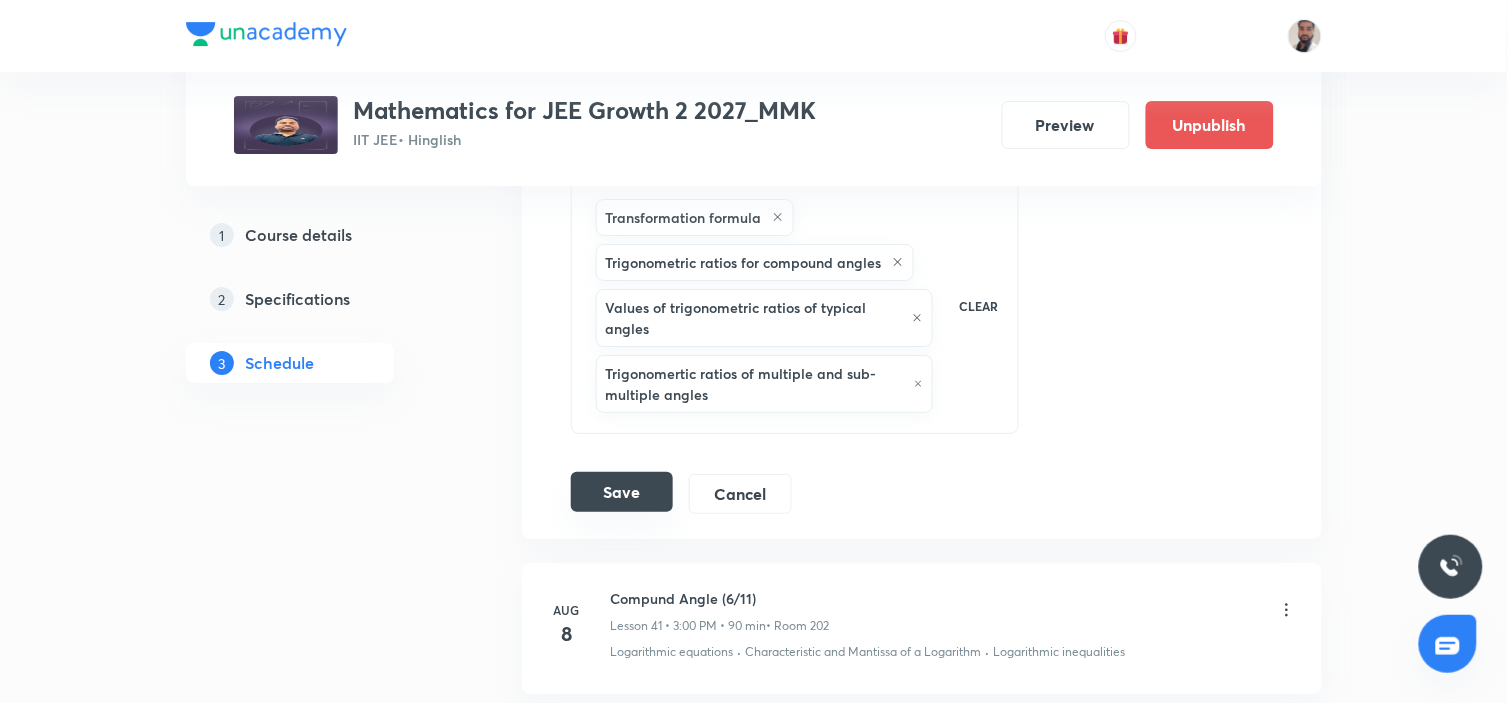 type on "Compund Angle (4/11)" 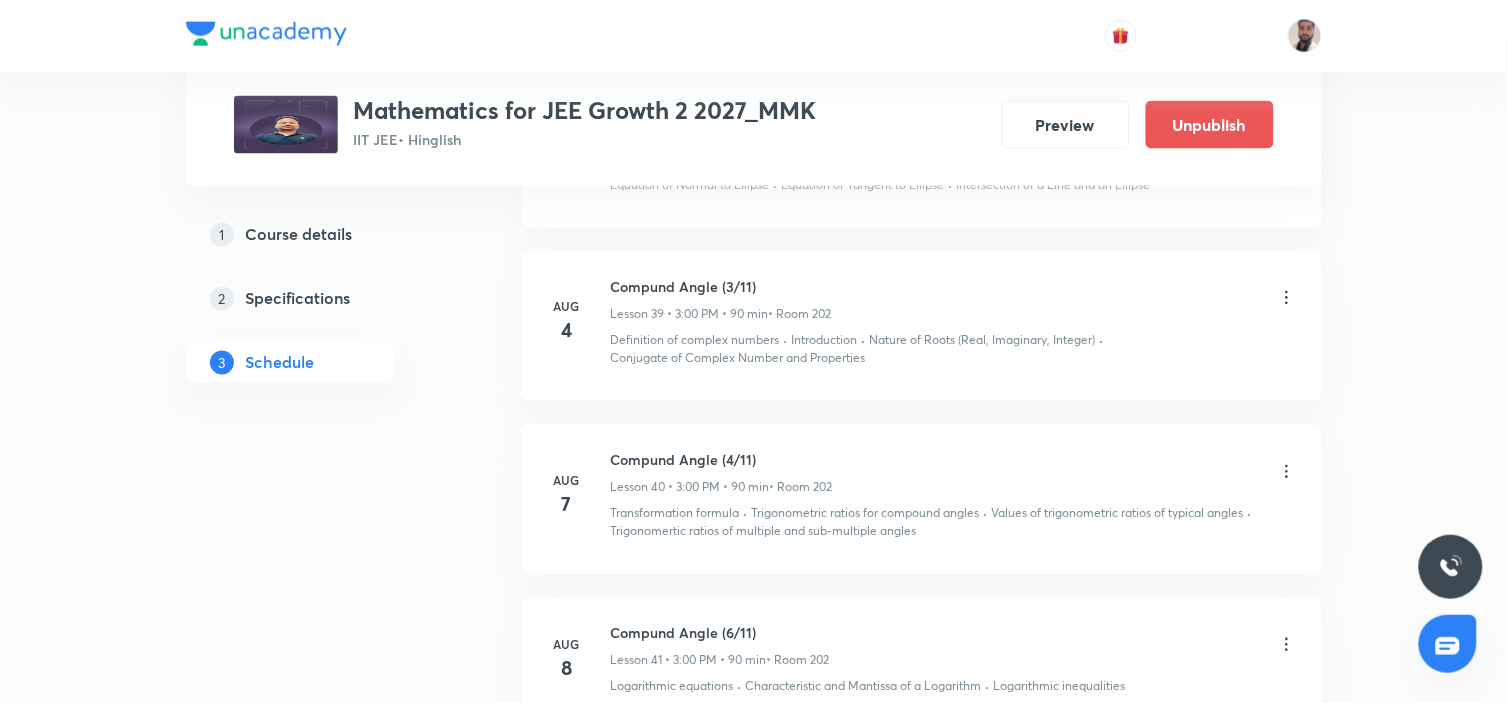 scroll, scrollTop: 6701, scrollLeft: 0, axis: vertical 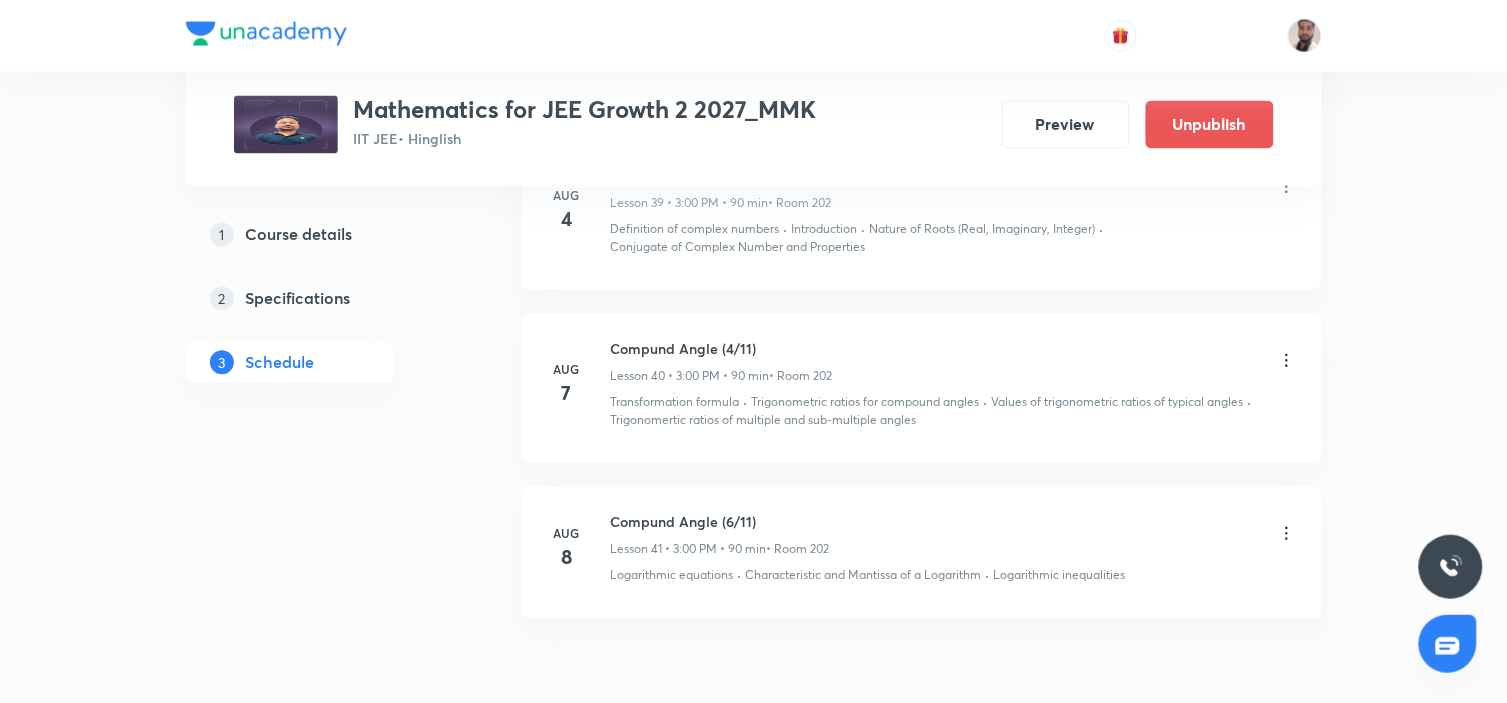 click 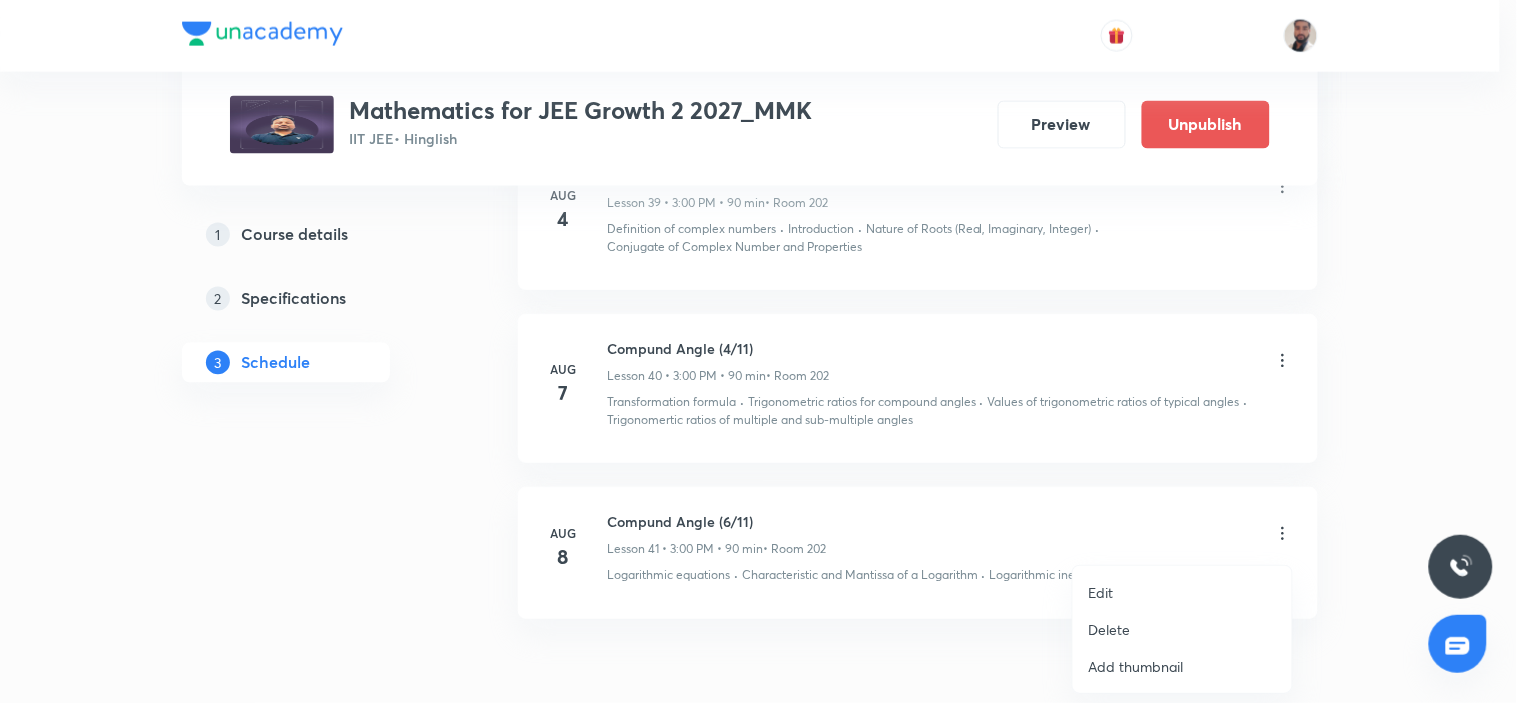 click on "Edit" at bounding box center [1182, 592] 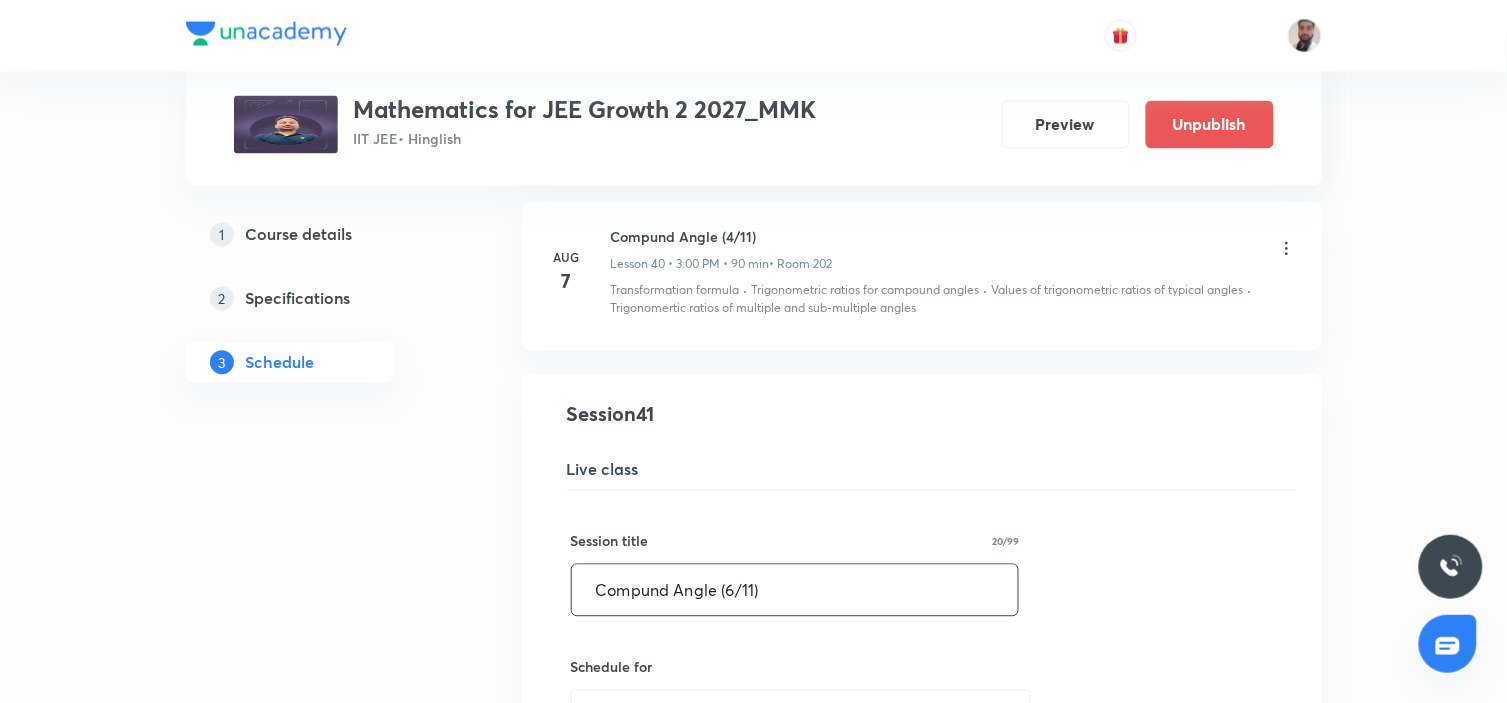 click on "Compund Angle (6/11)" at bounding box center [795, 590] 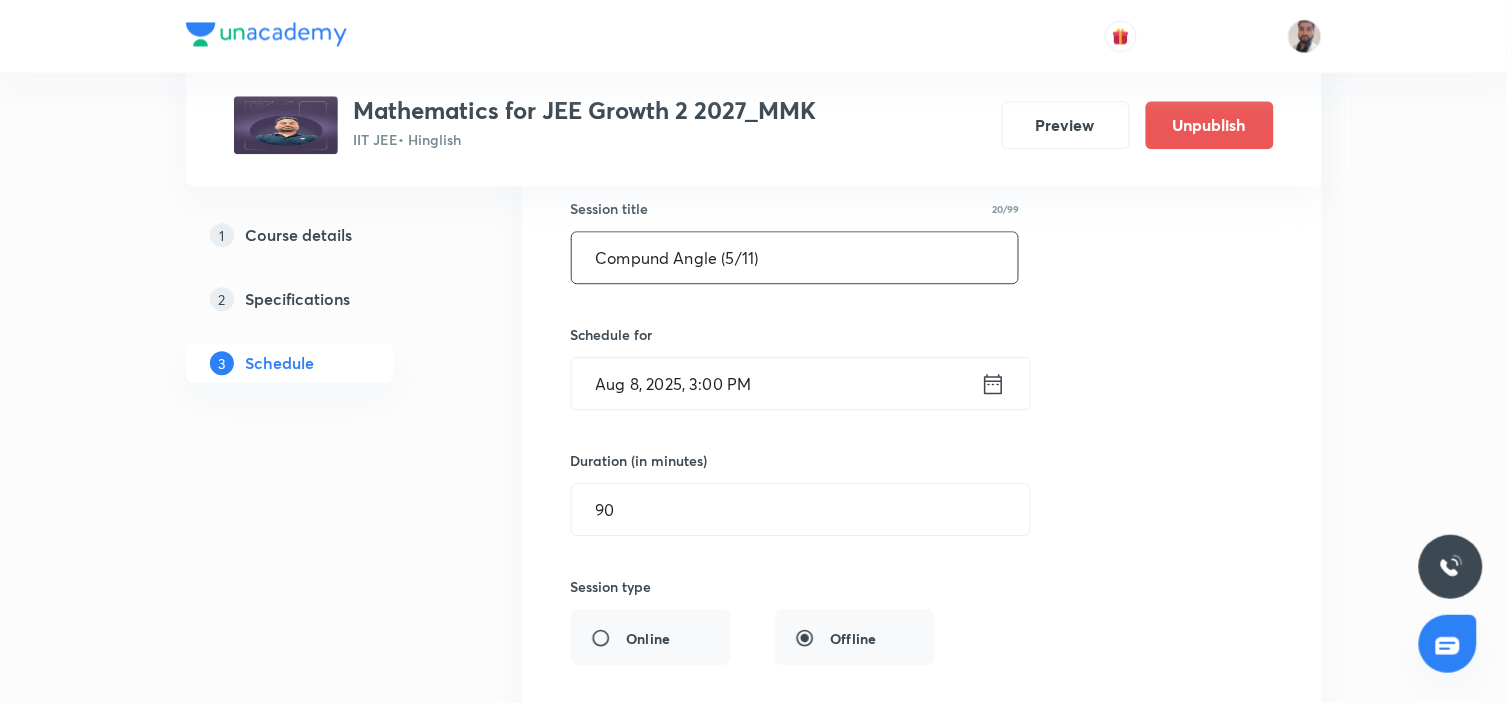scroll, scrollTop: 7478, scrollLeft: 0, axis: vertical 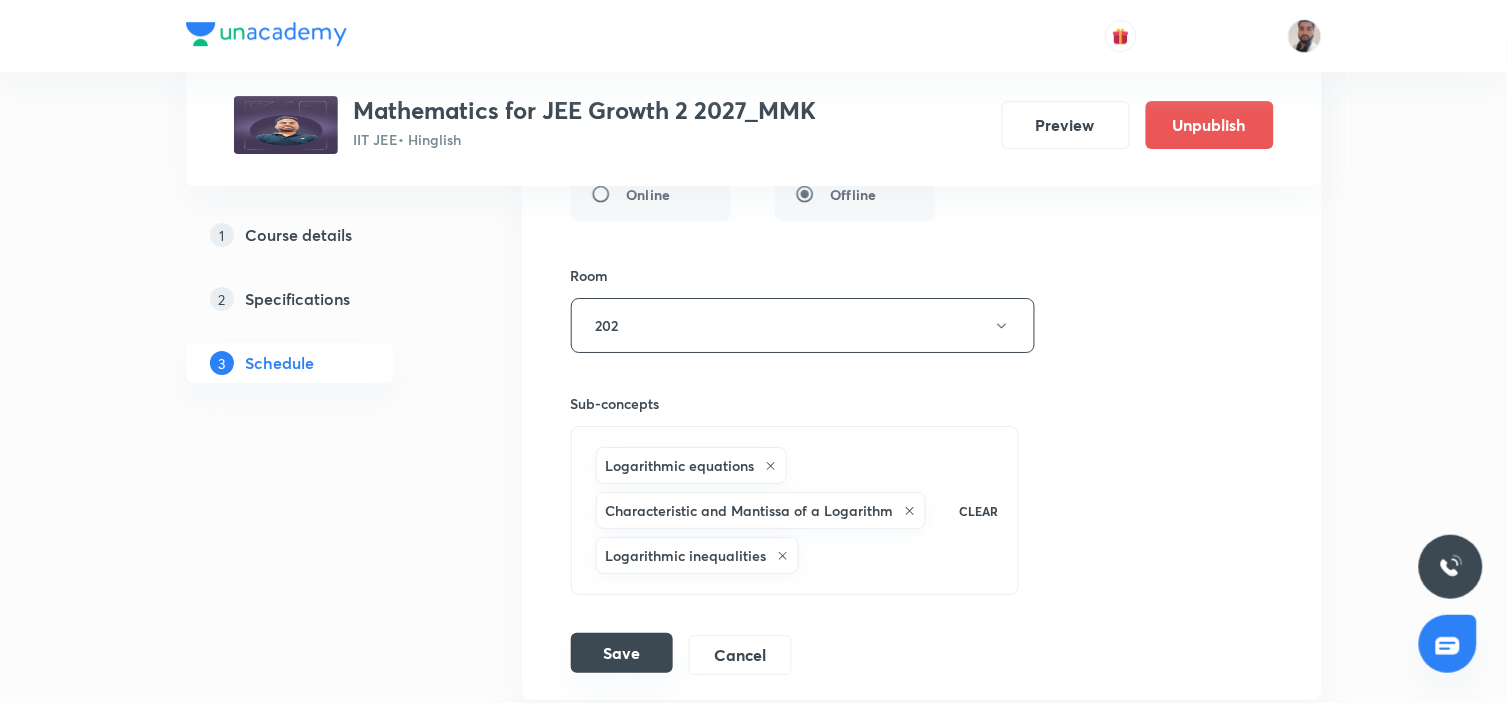 type on "Compund Angle (5/11)" 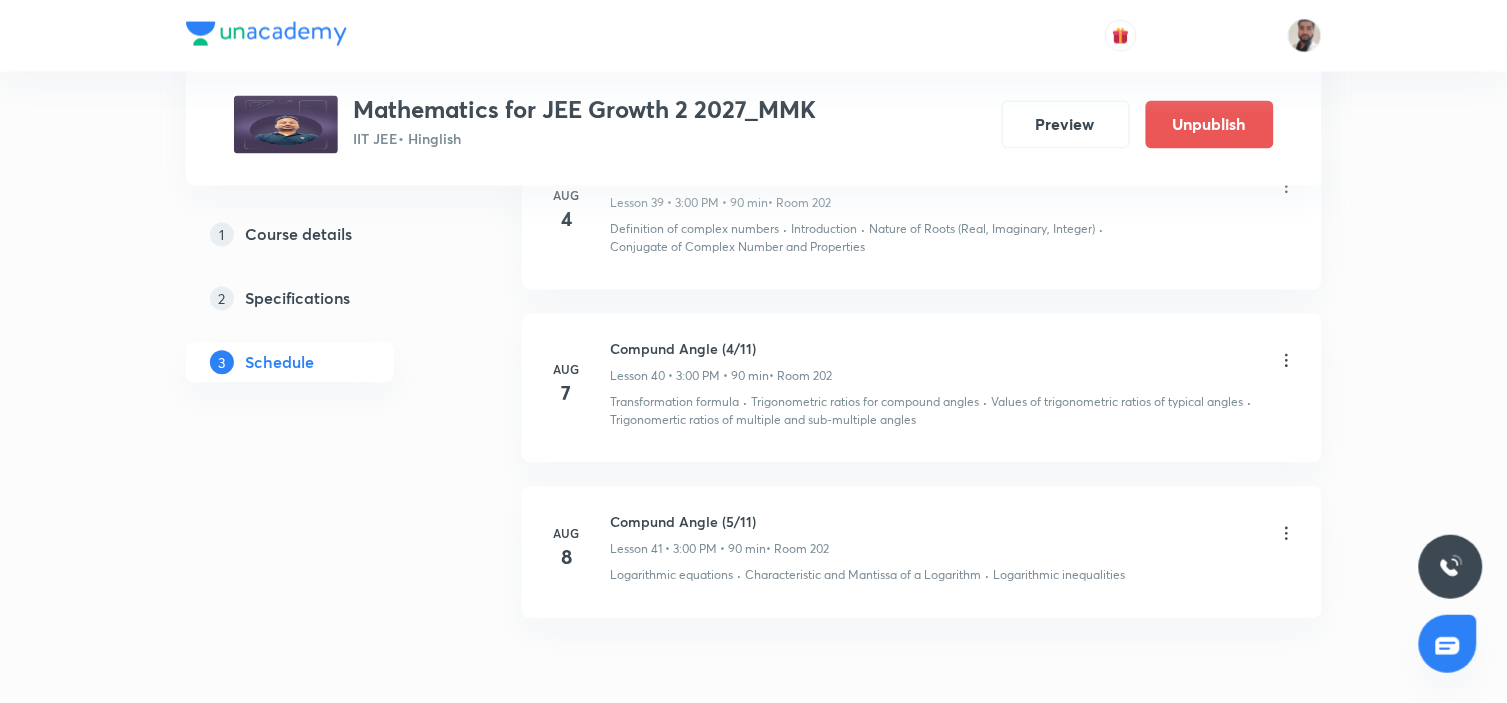 scroll, scrollTop: 6590, scrollLeft: 0, axis: vertical 